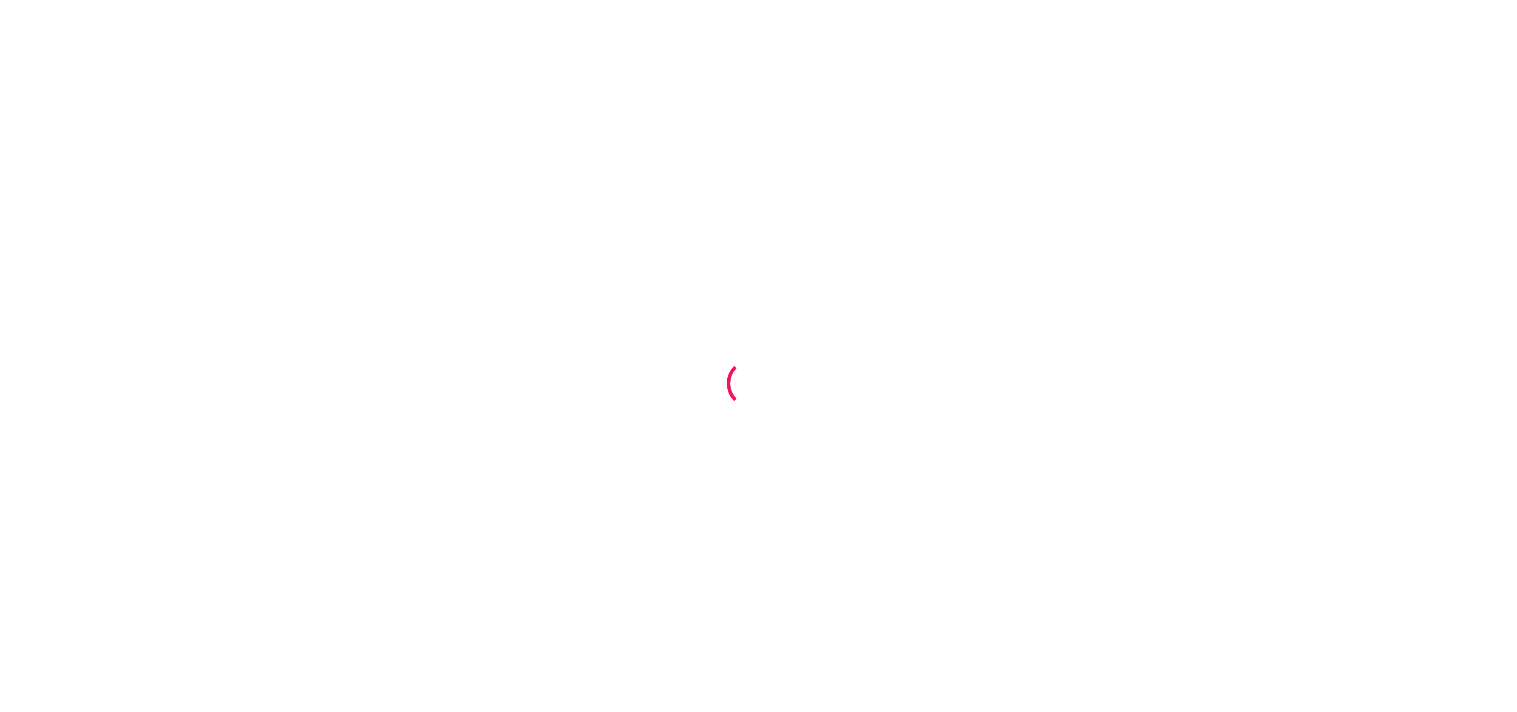 scroll, scrollTop: 0, scrollLeft: 0, axis: both 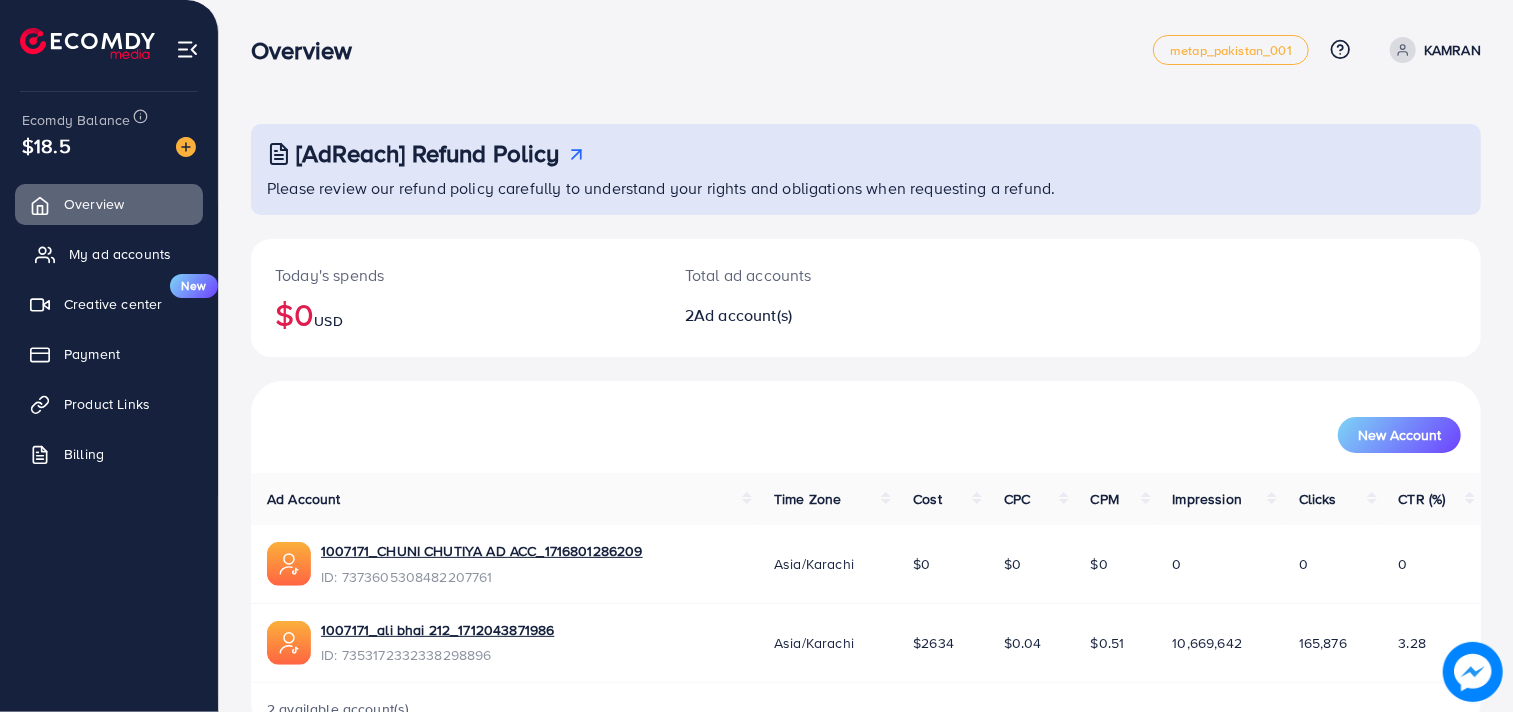 click on "My ad accounts" at bounding box center (120, 254) 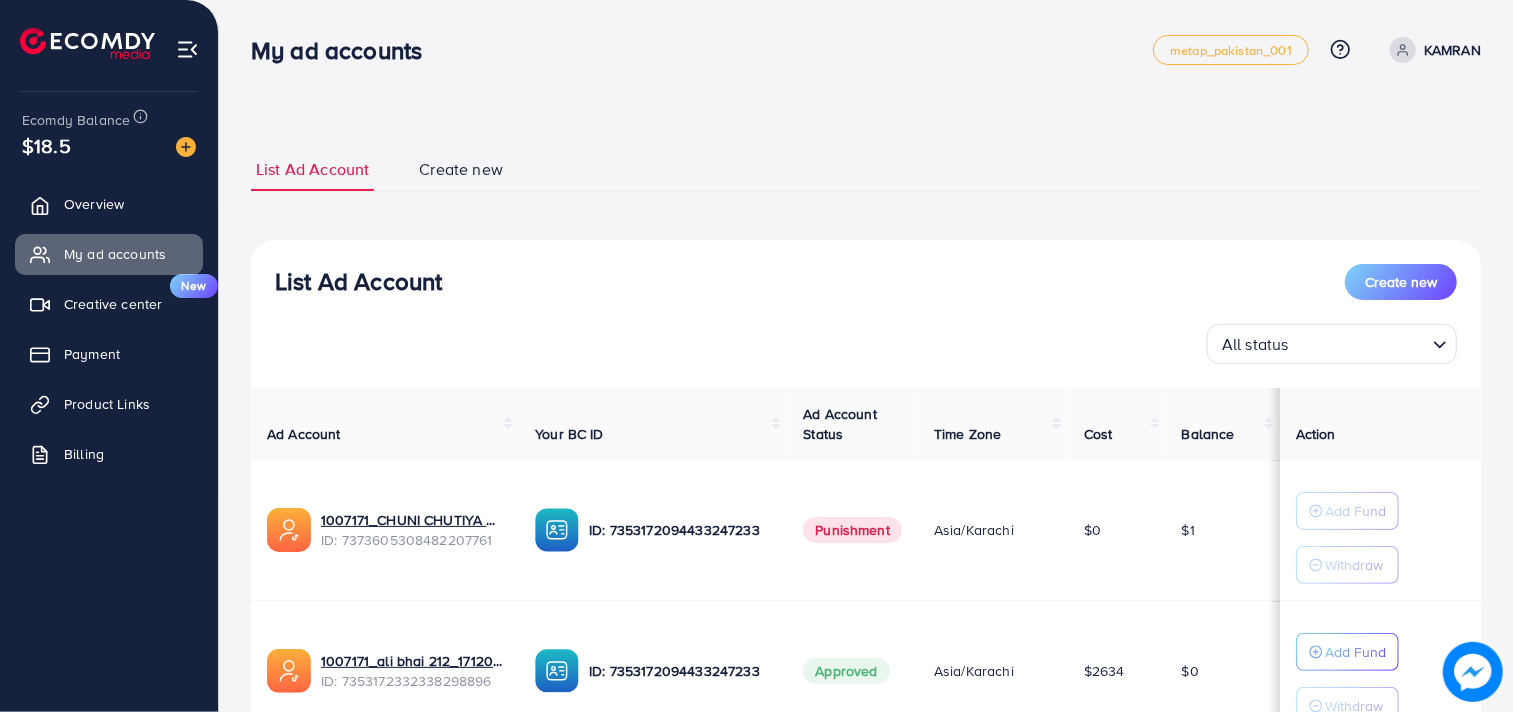 click on "Add Fund   Withdraw" at bounding box center (1380, 671) 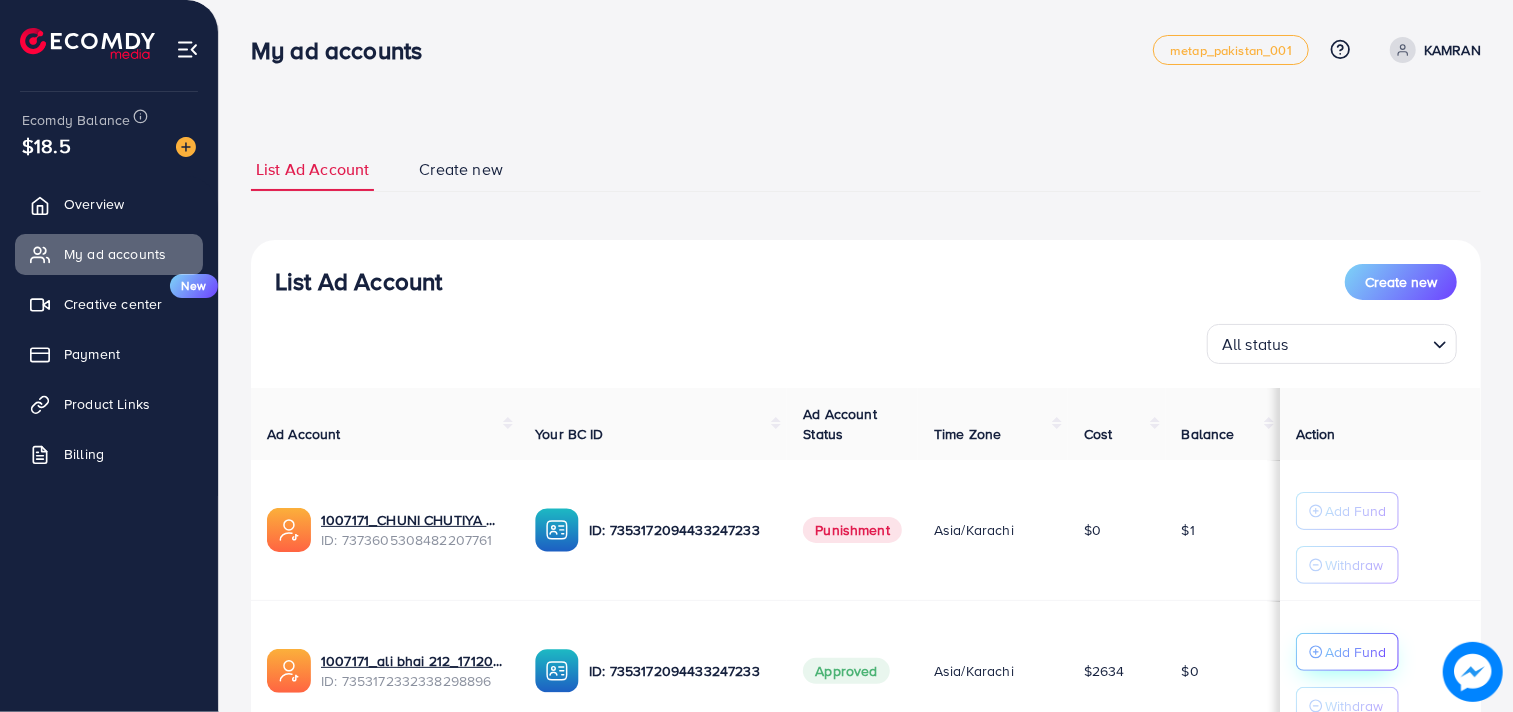 click on "Add Fund" at bounding box center [1355, 652] 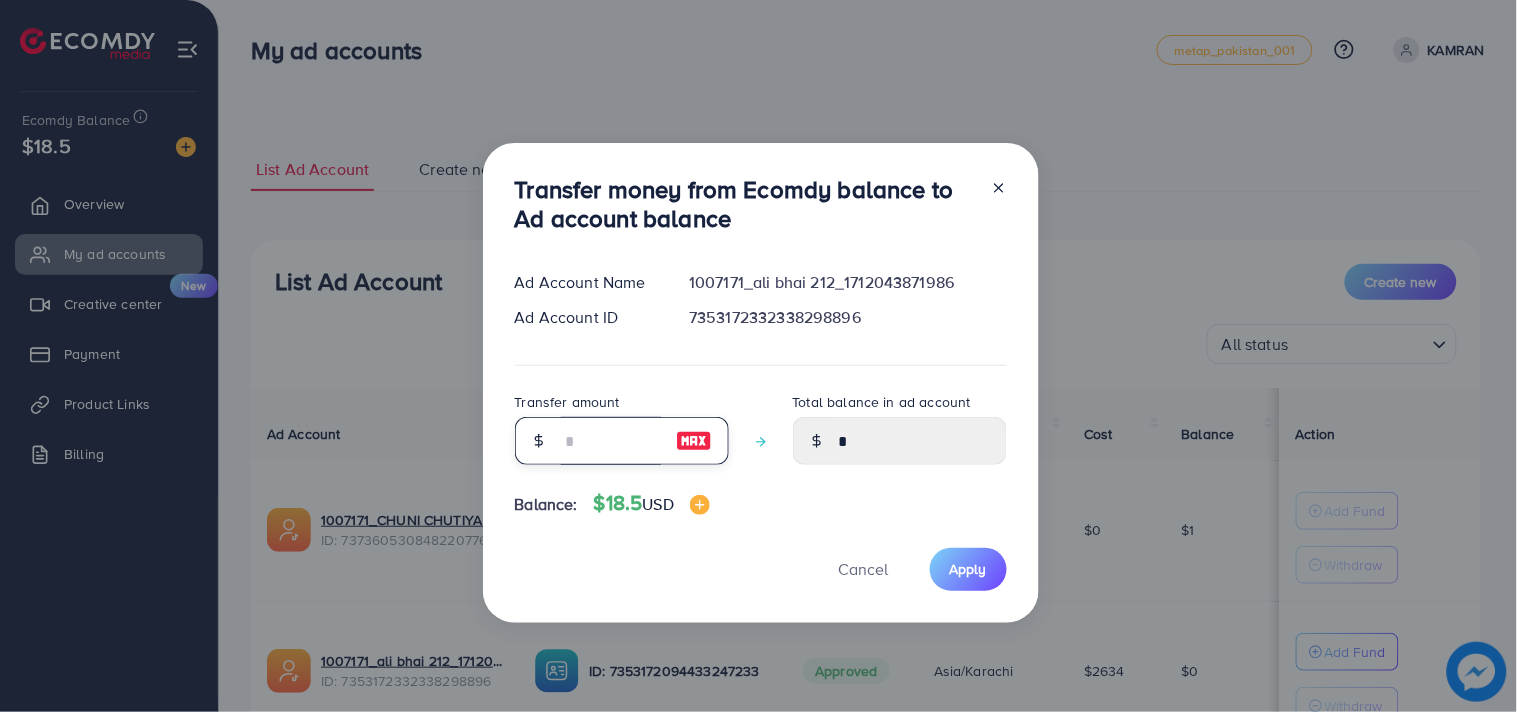 click at bounding box center (611, 441) 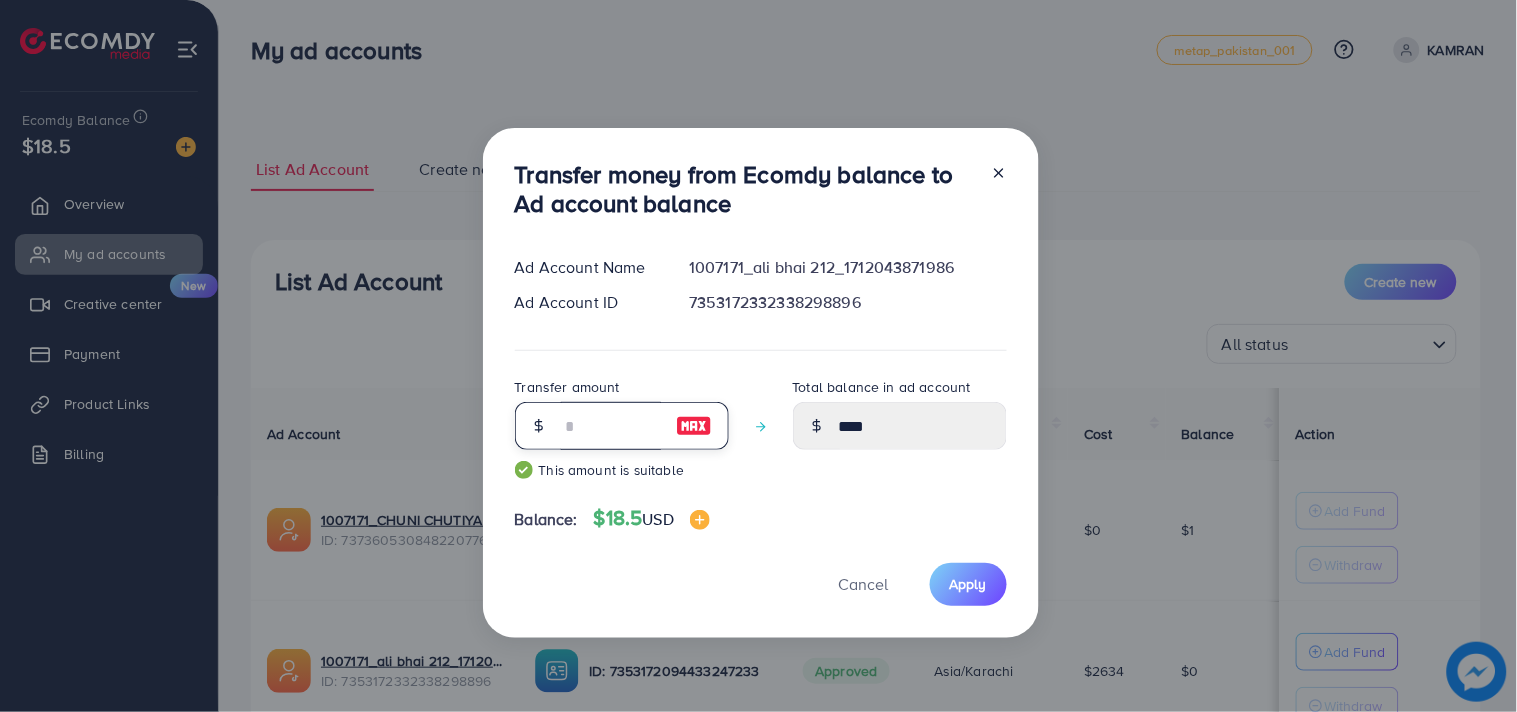 type on "**" 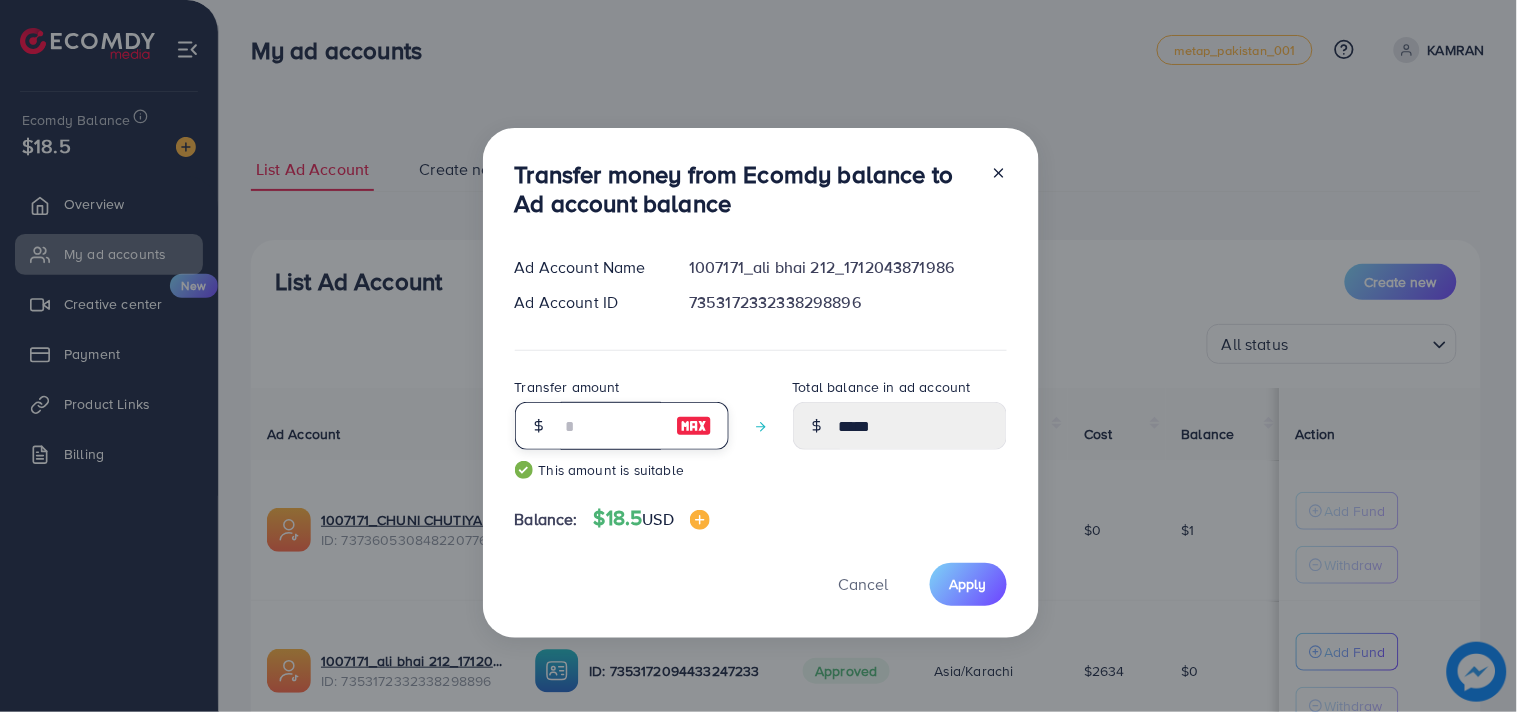 click on "**" at bounding box center [611, 426] 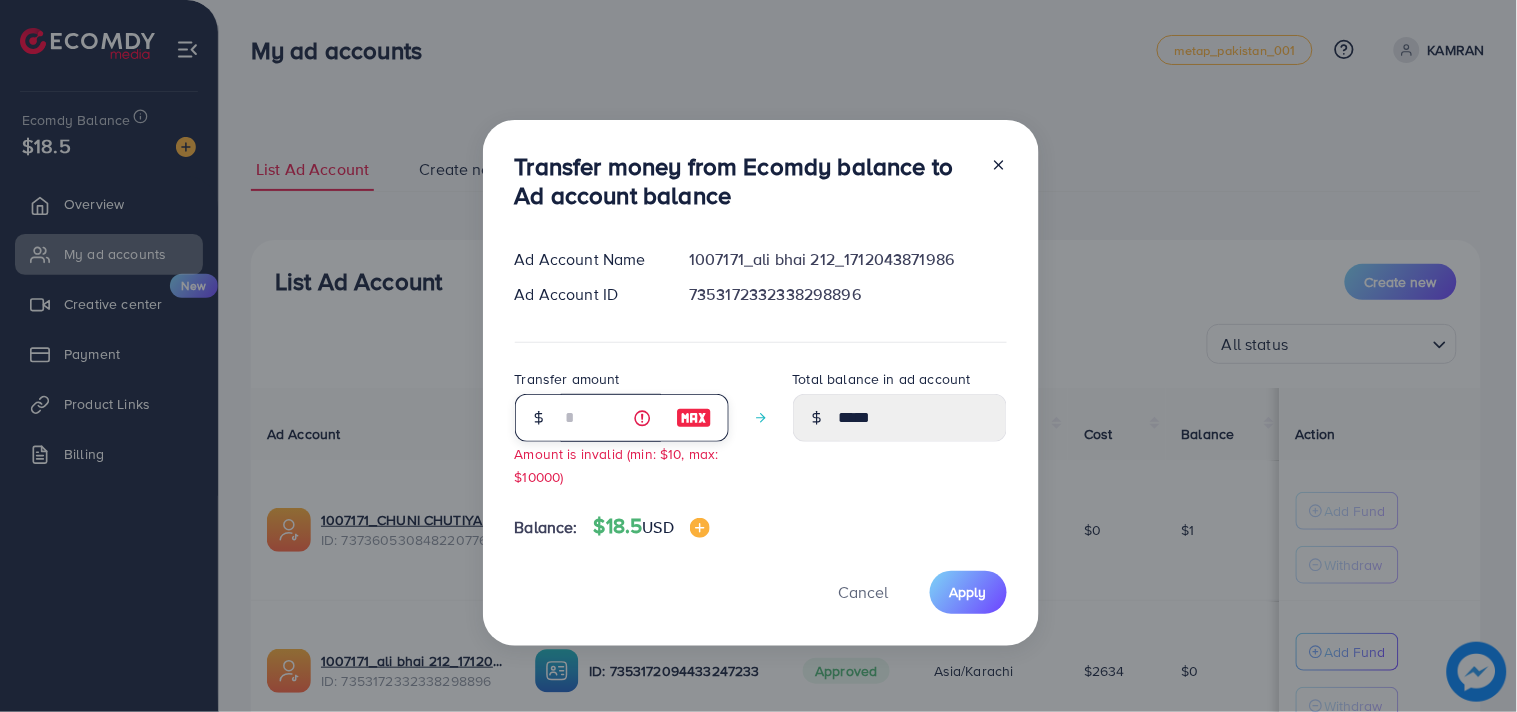 type on "****" 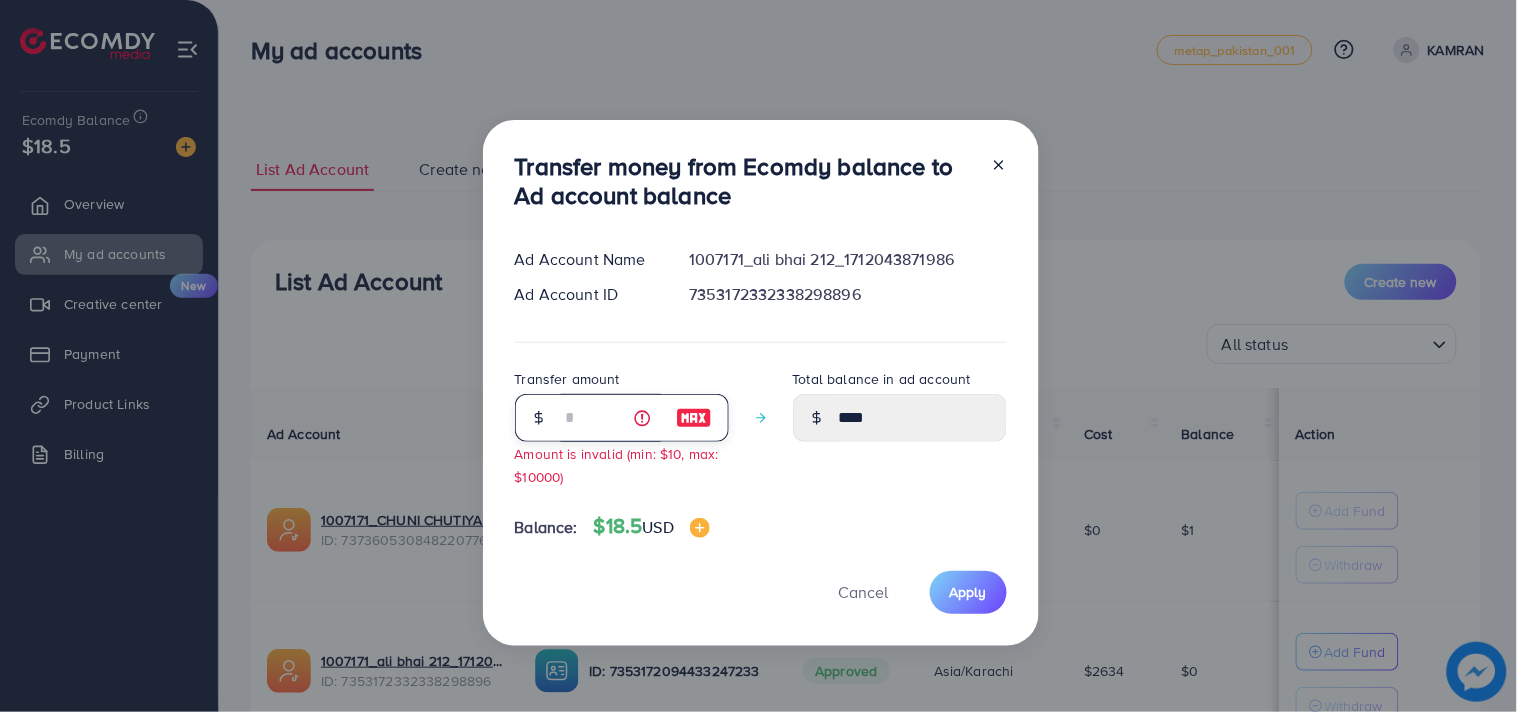 type on "**" 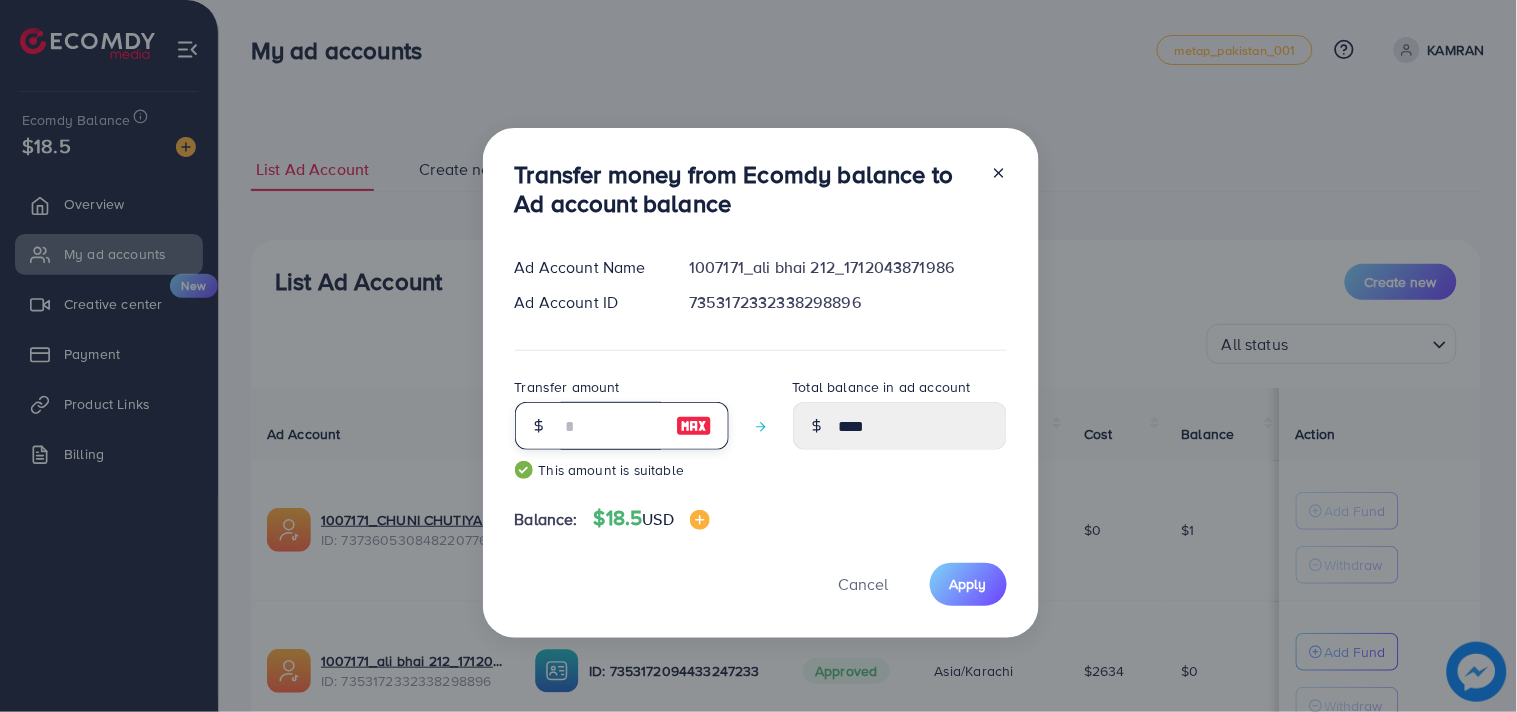 type on "*****" 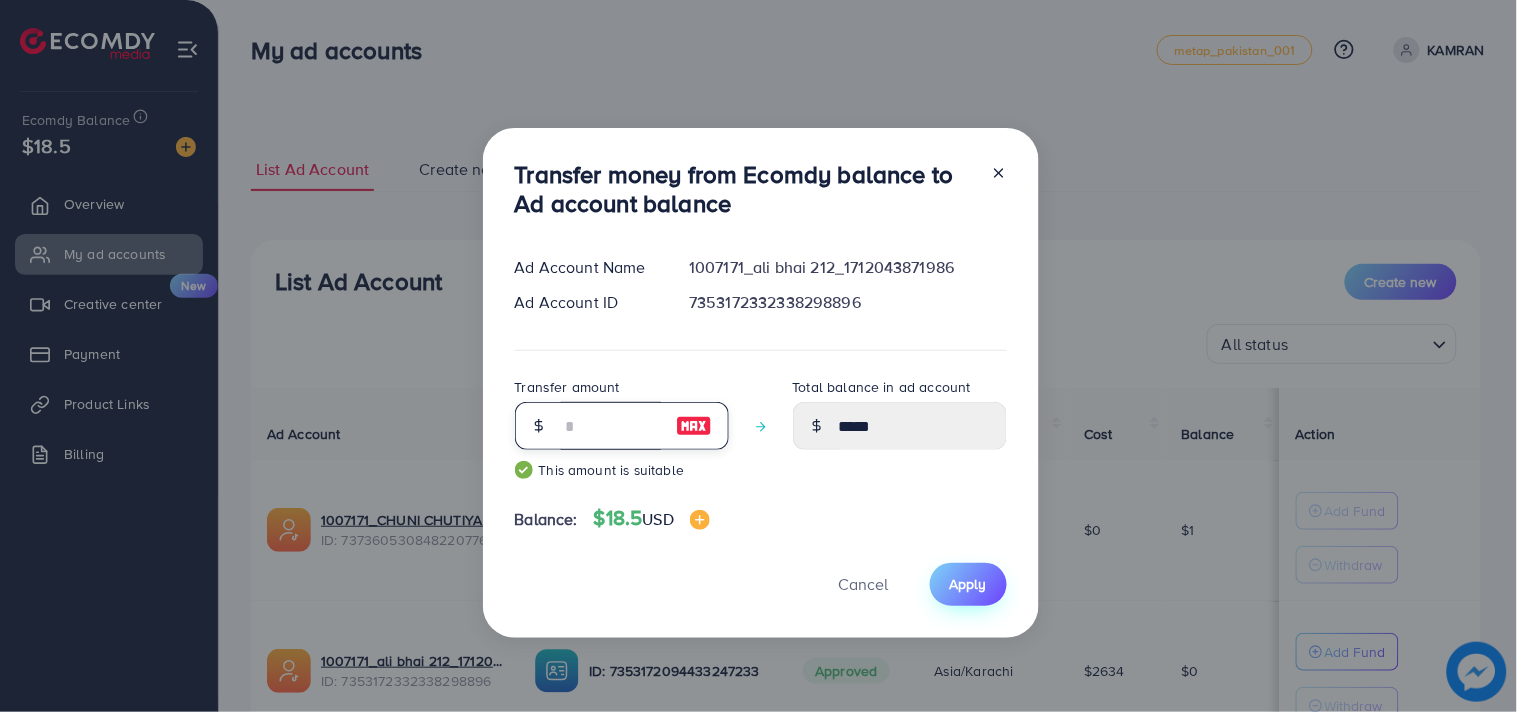 type on "**" 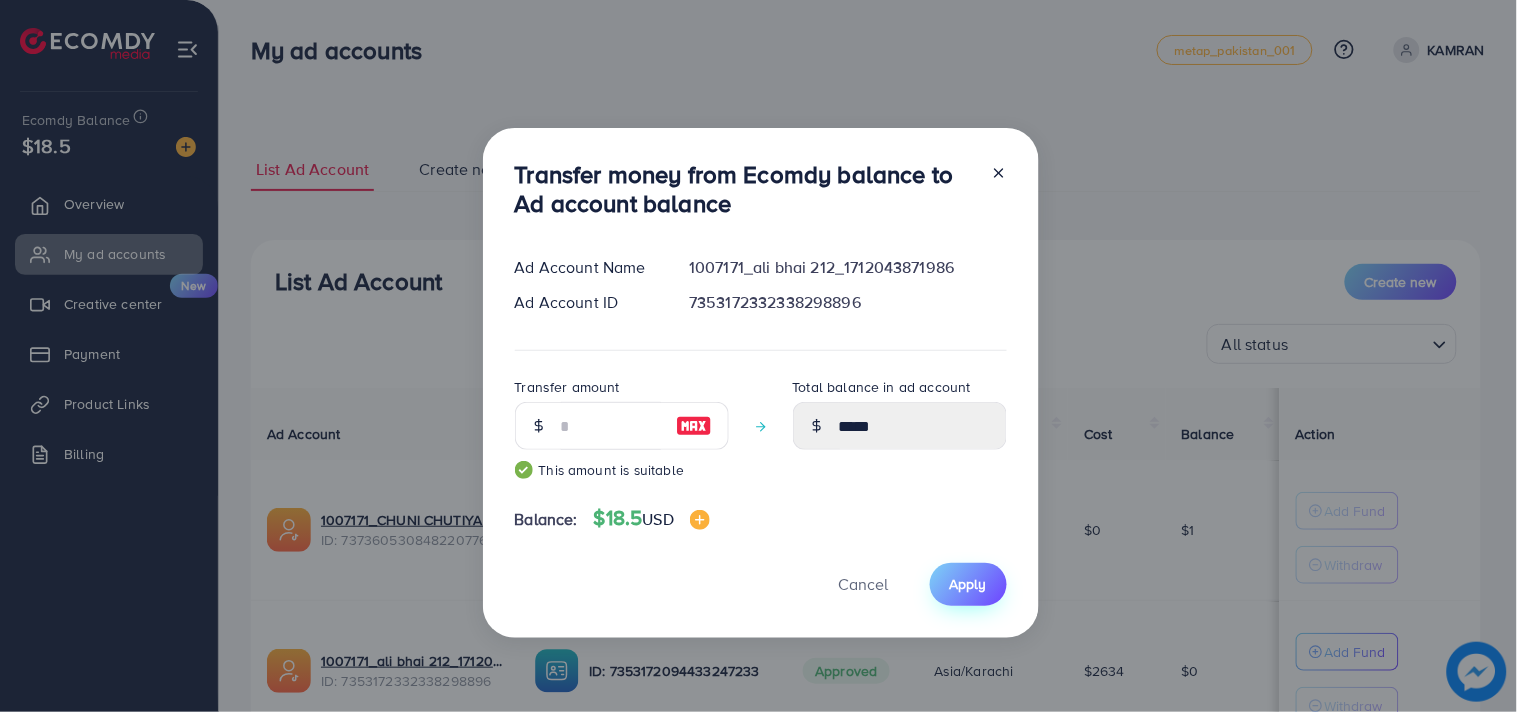 click on "Apply" at bounding box center (968, 584) 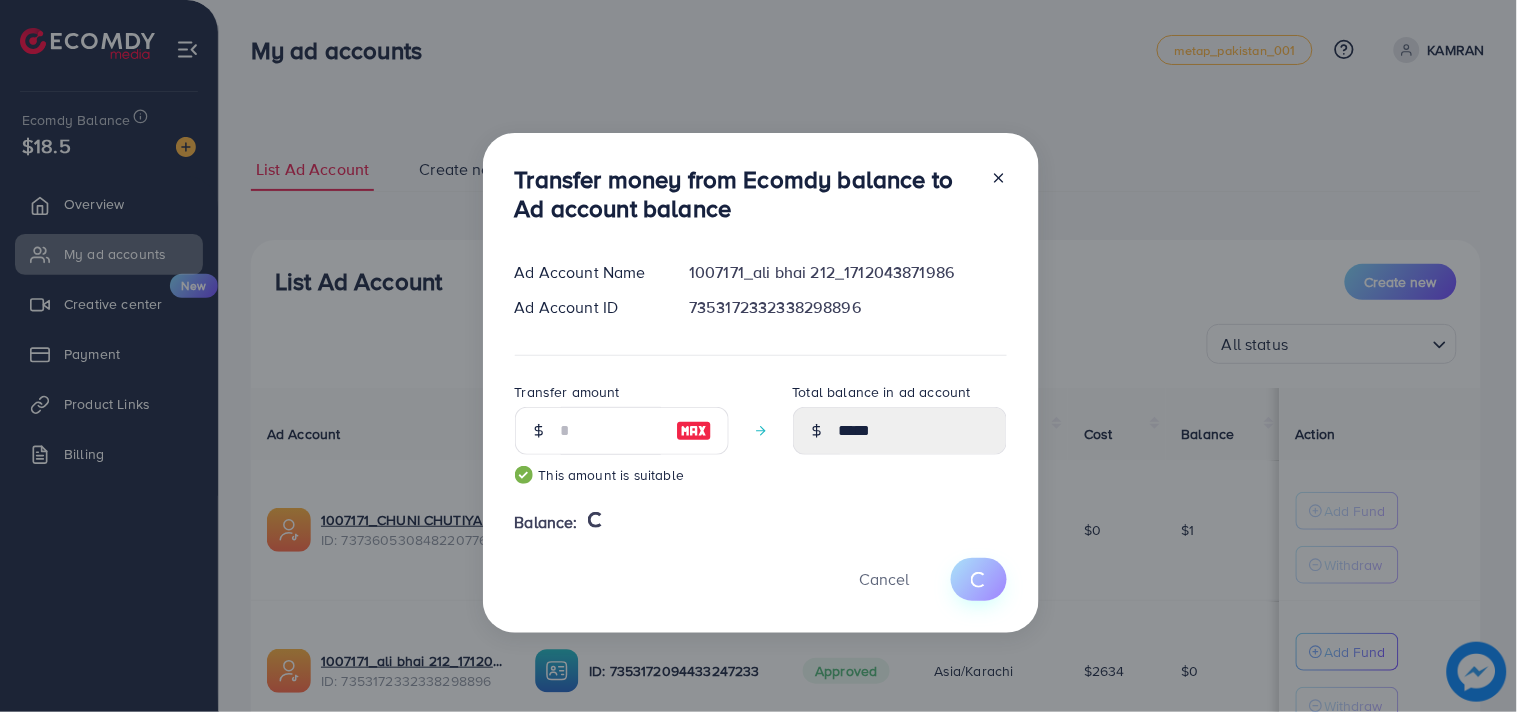 type 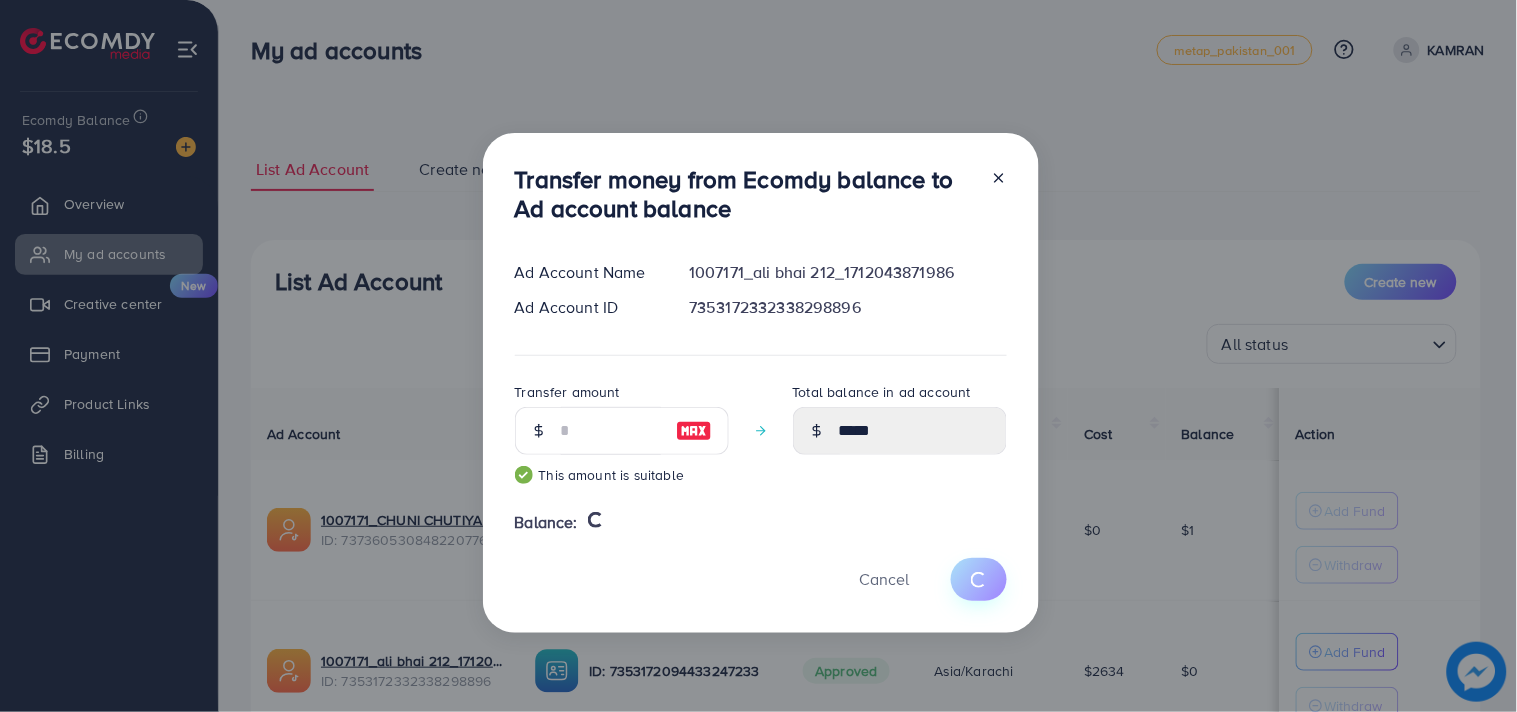 type on "*" 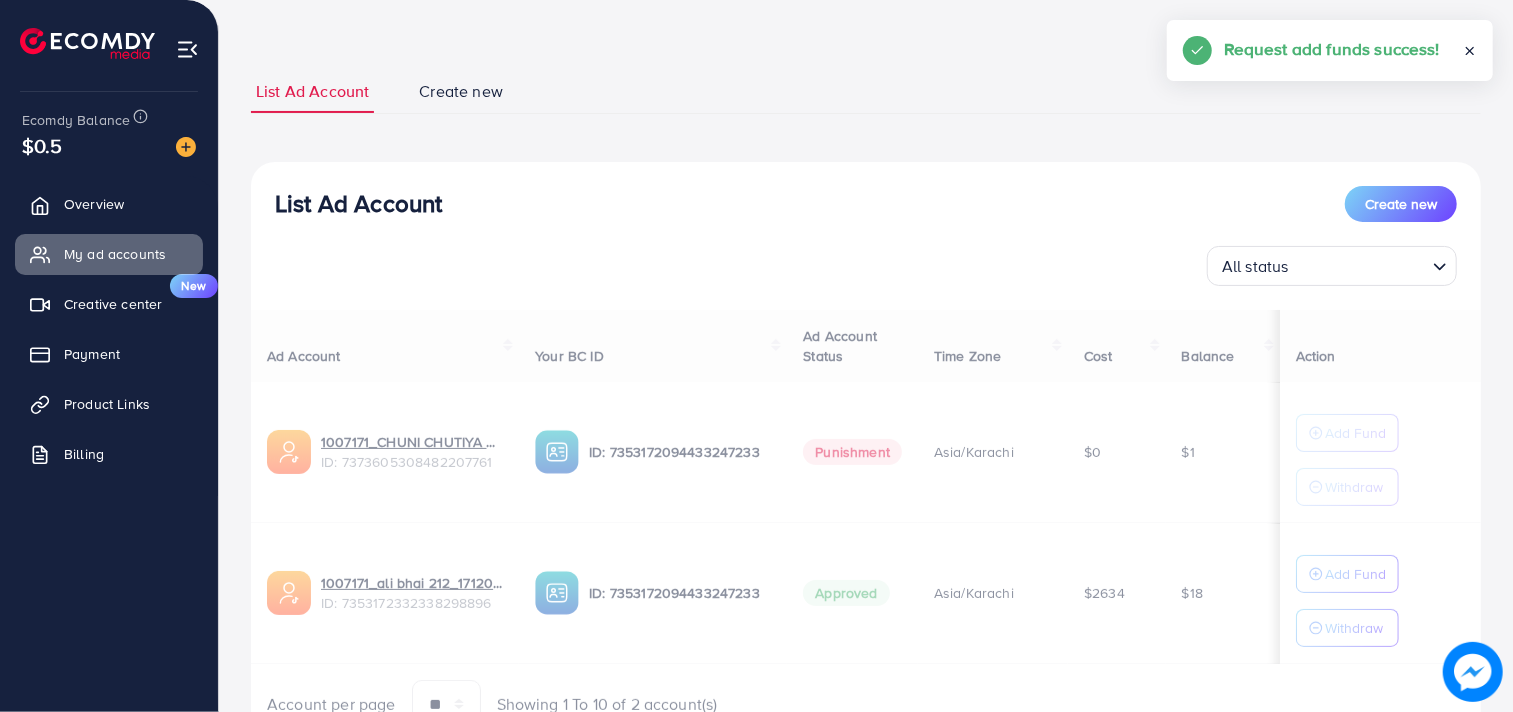 scroll, scrollTop: 81, scrollLeft: 0, axis: vertical 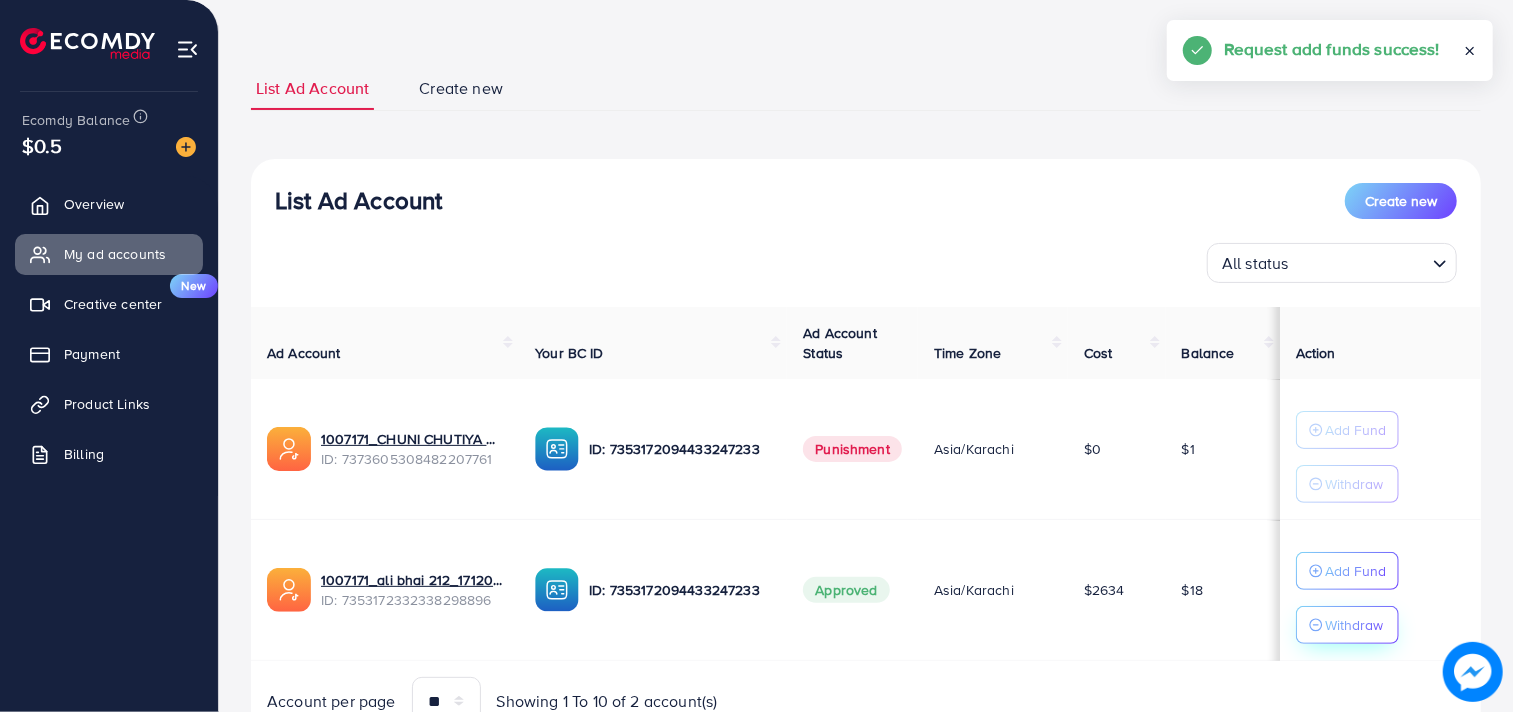click on "Withdraw" at bounding box center (1354, 625) 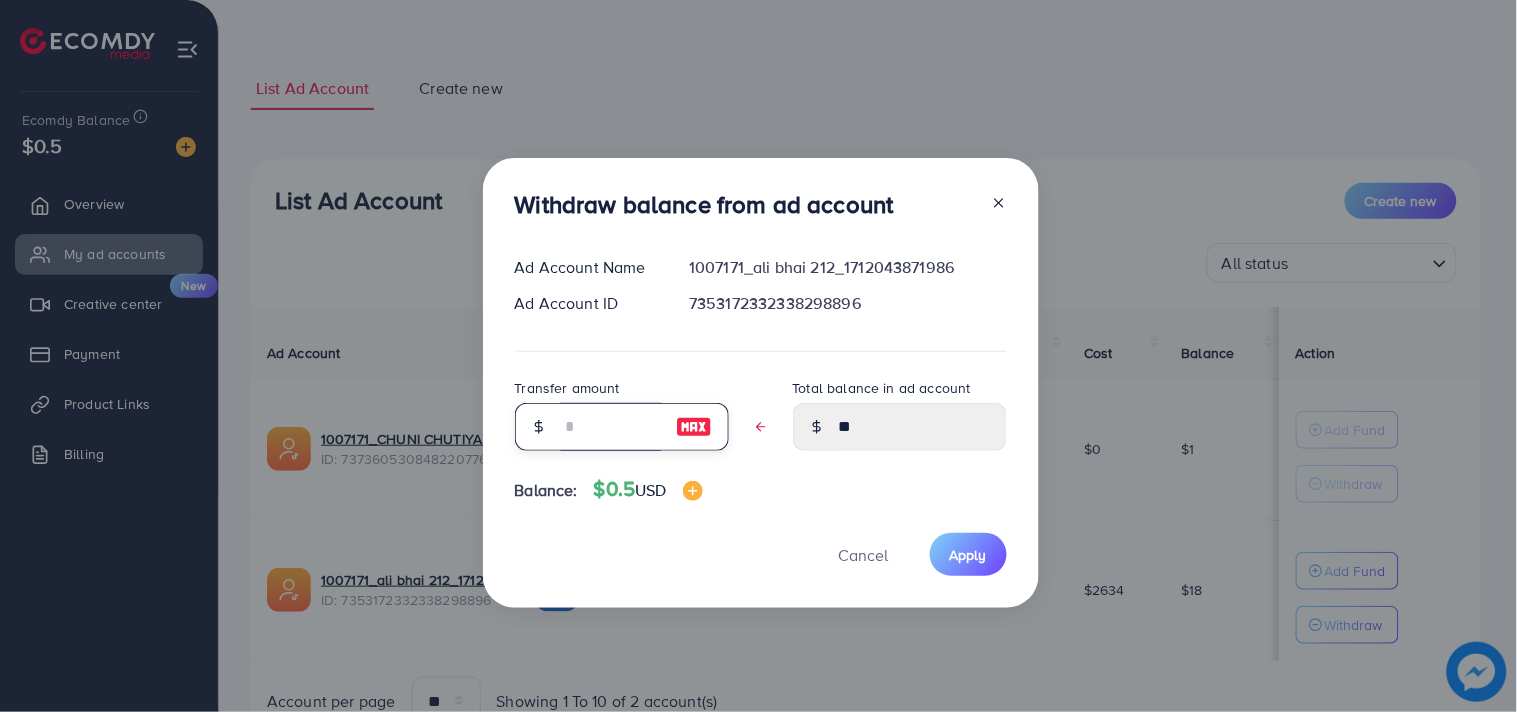 click at bounding box center (611, 427) 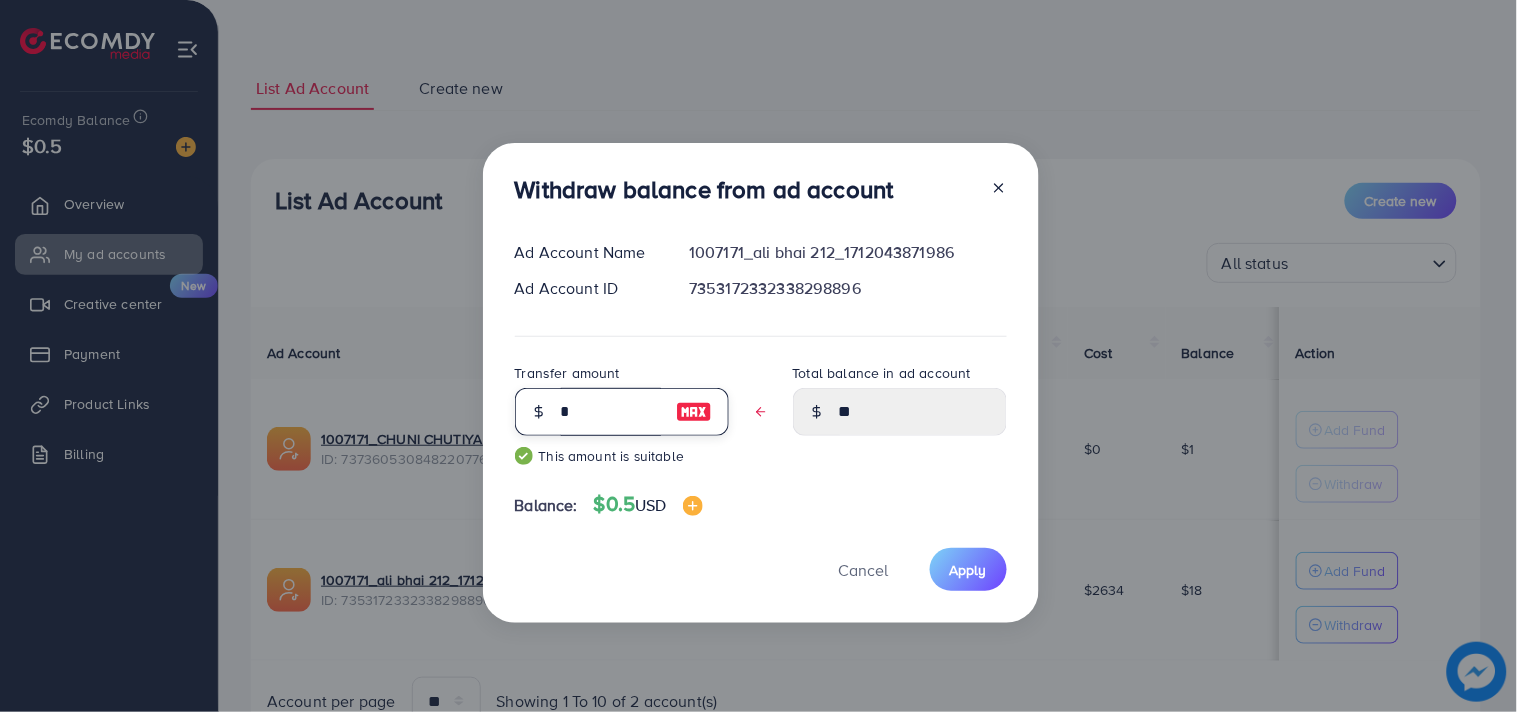 type on "*****" 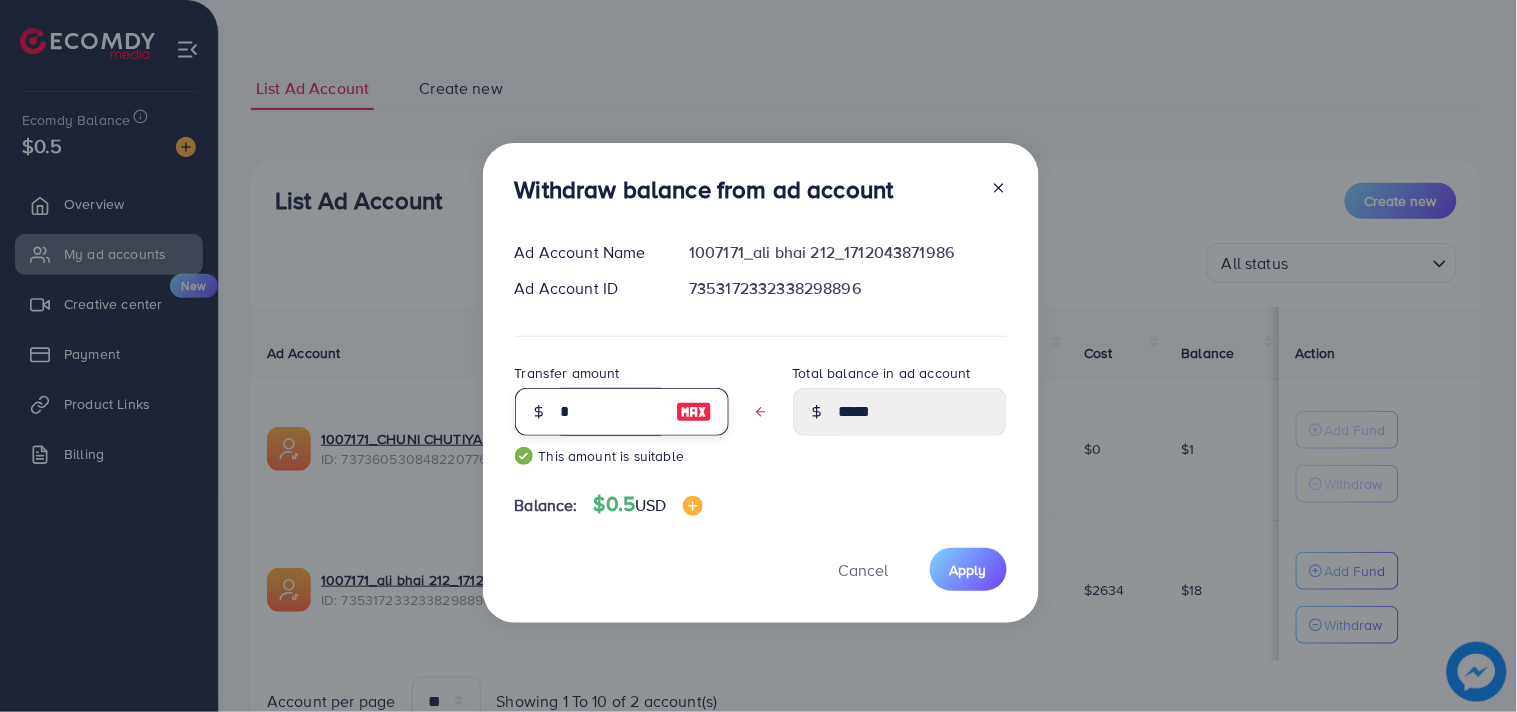 type on "**" 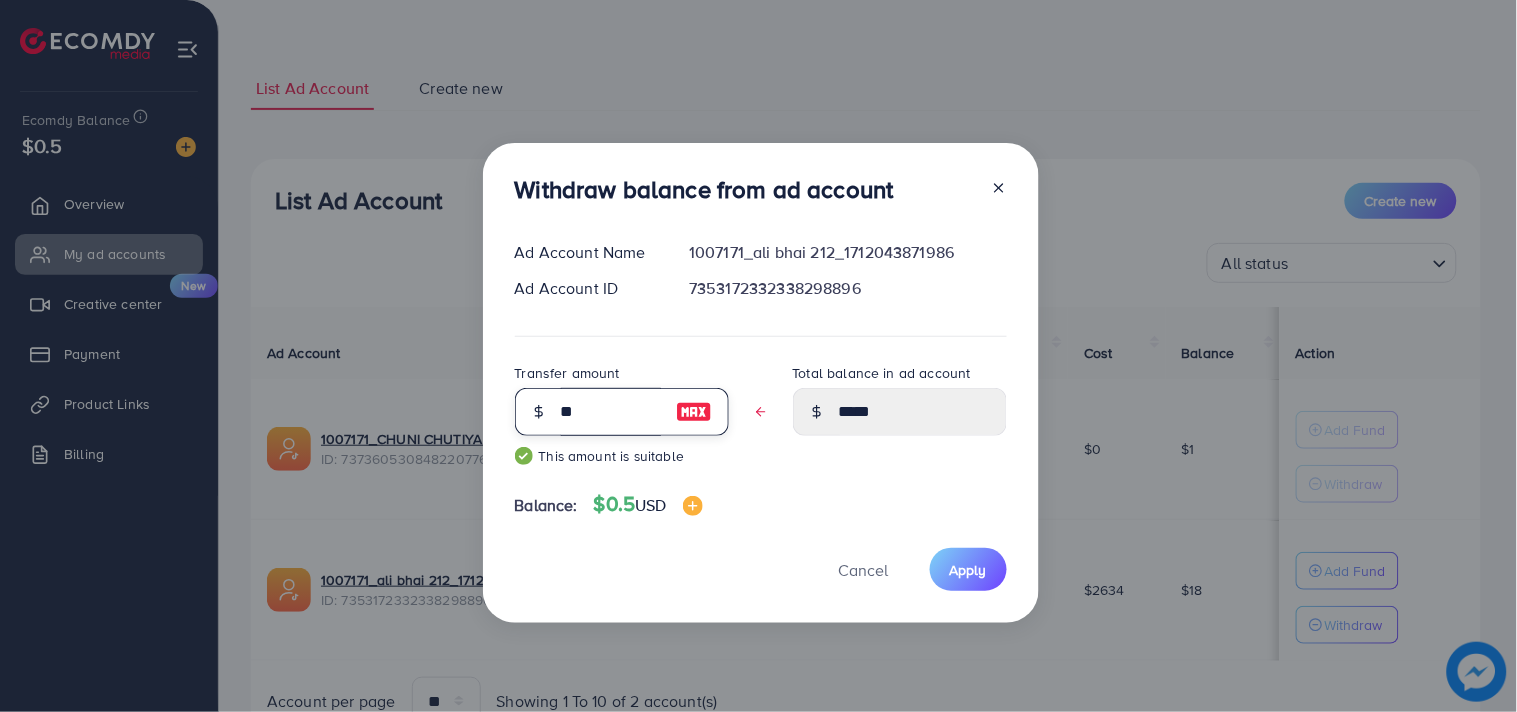 type on "****" 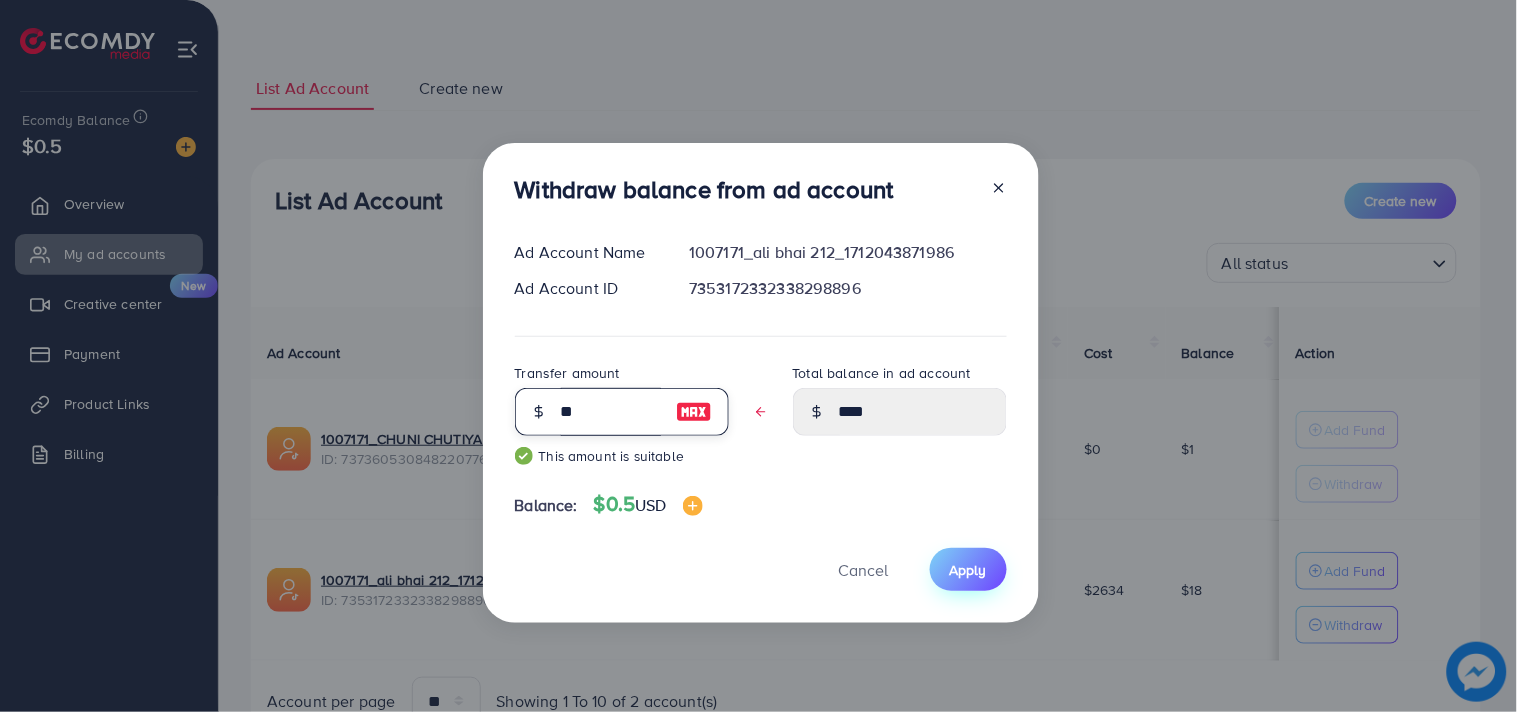 type on "**" 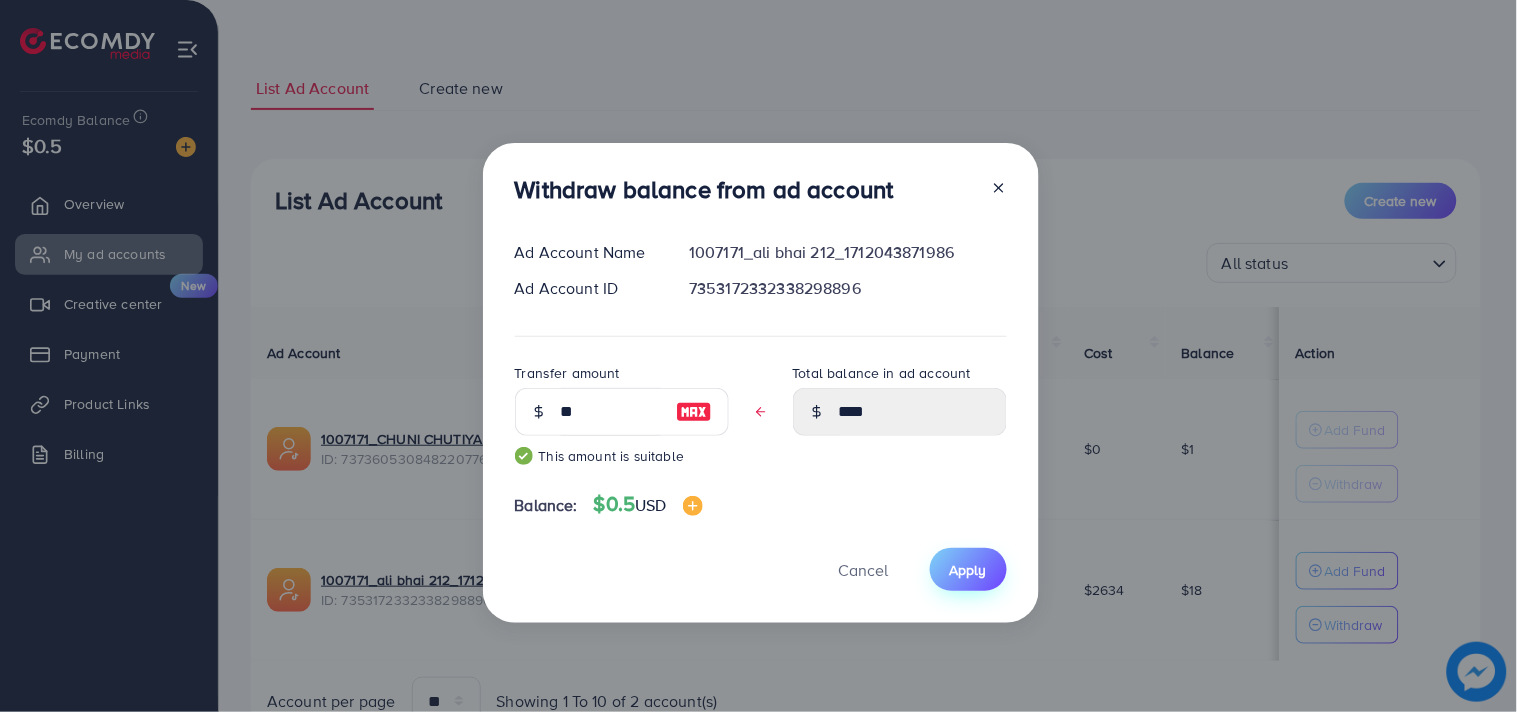 click on "Apply" at bounding box center (968, 569) 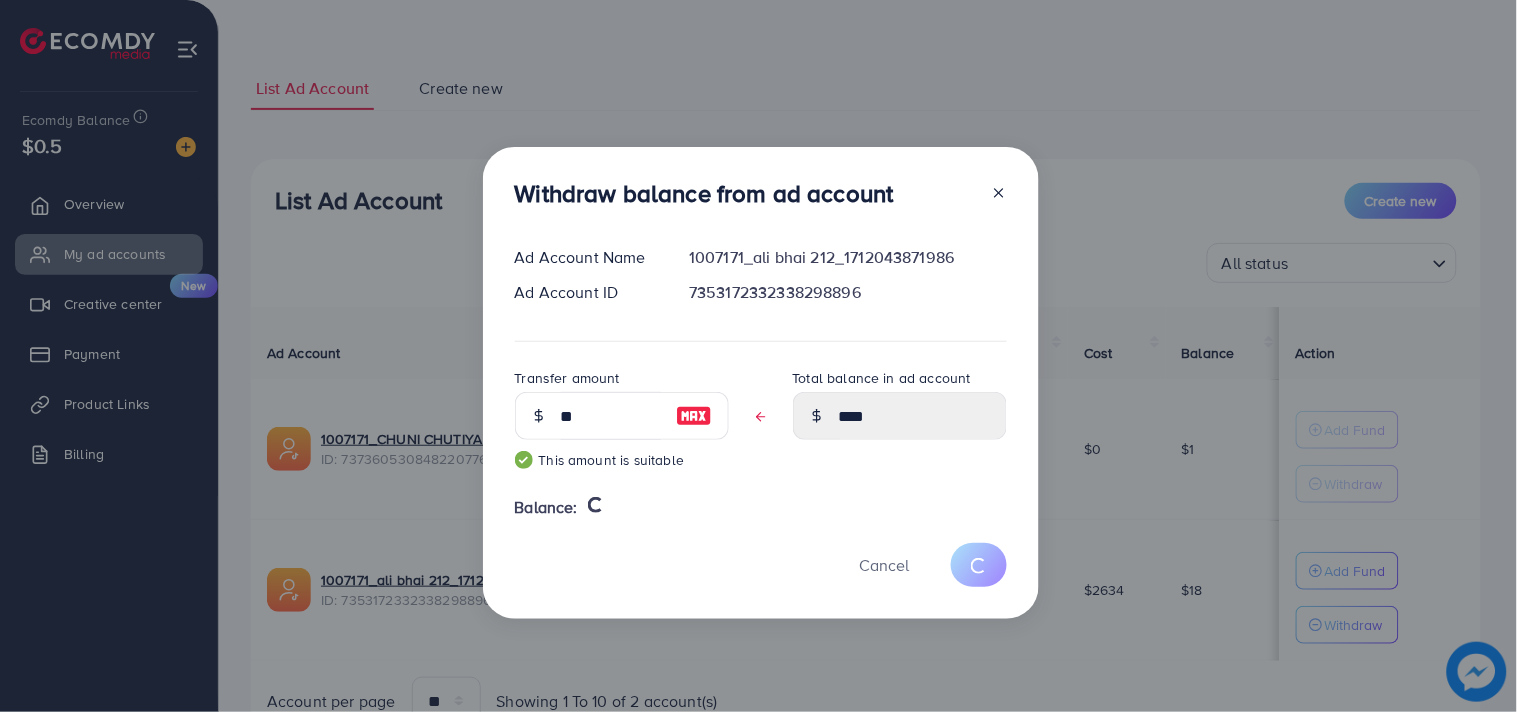 type 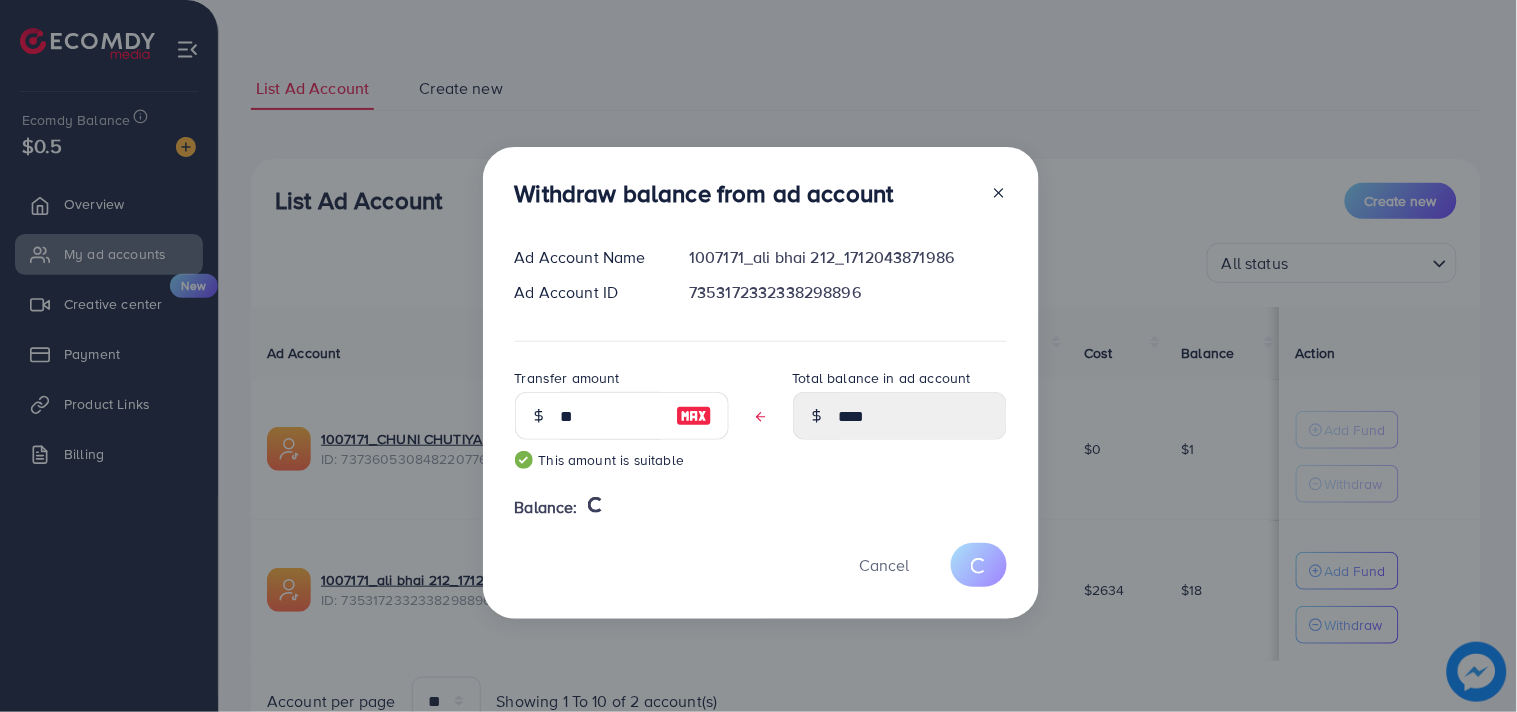 type on "**" 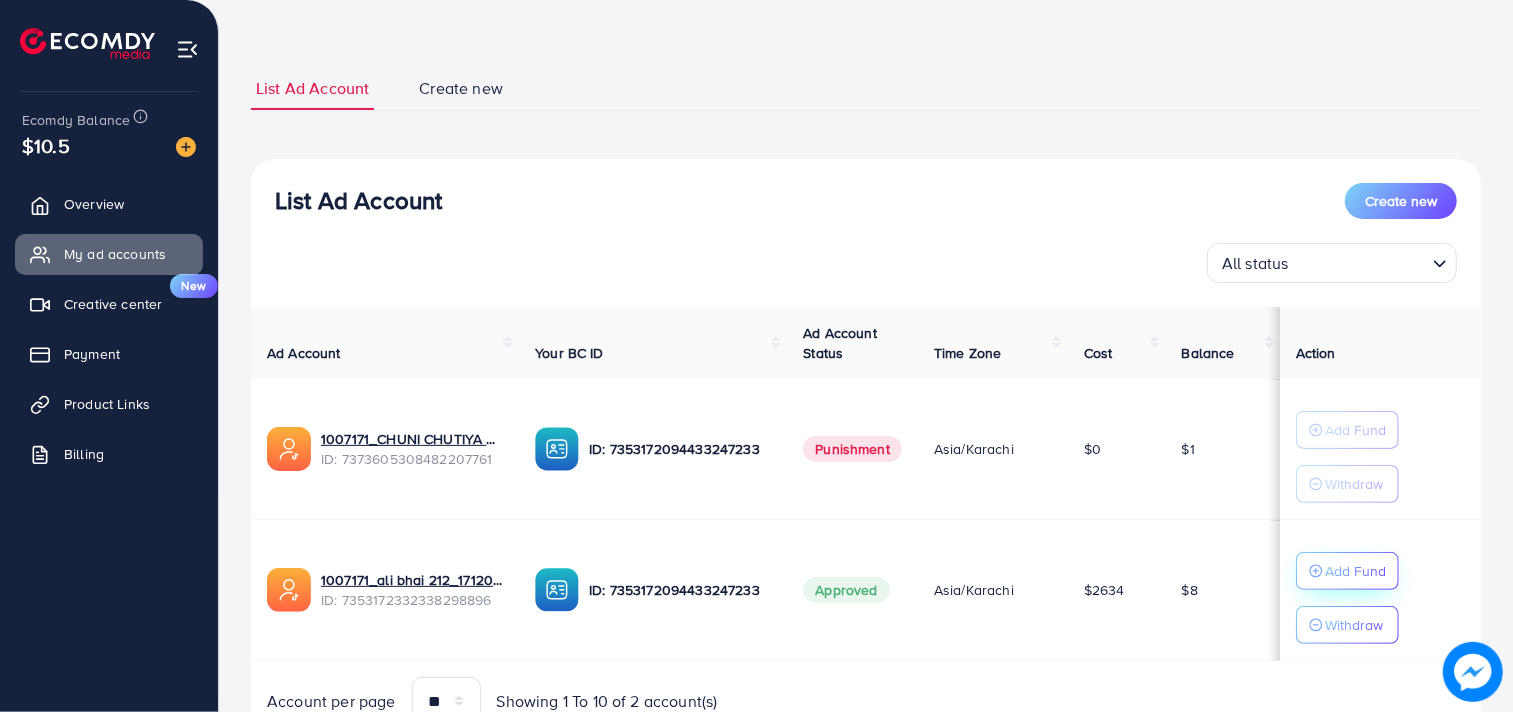 click 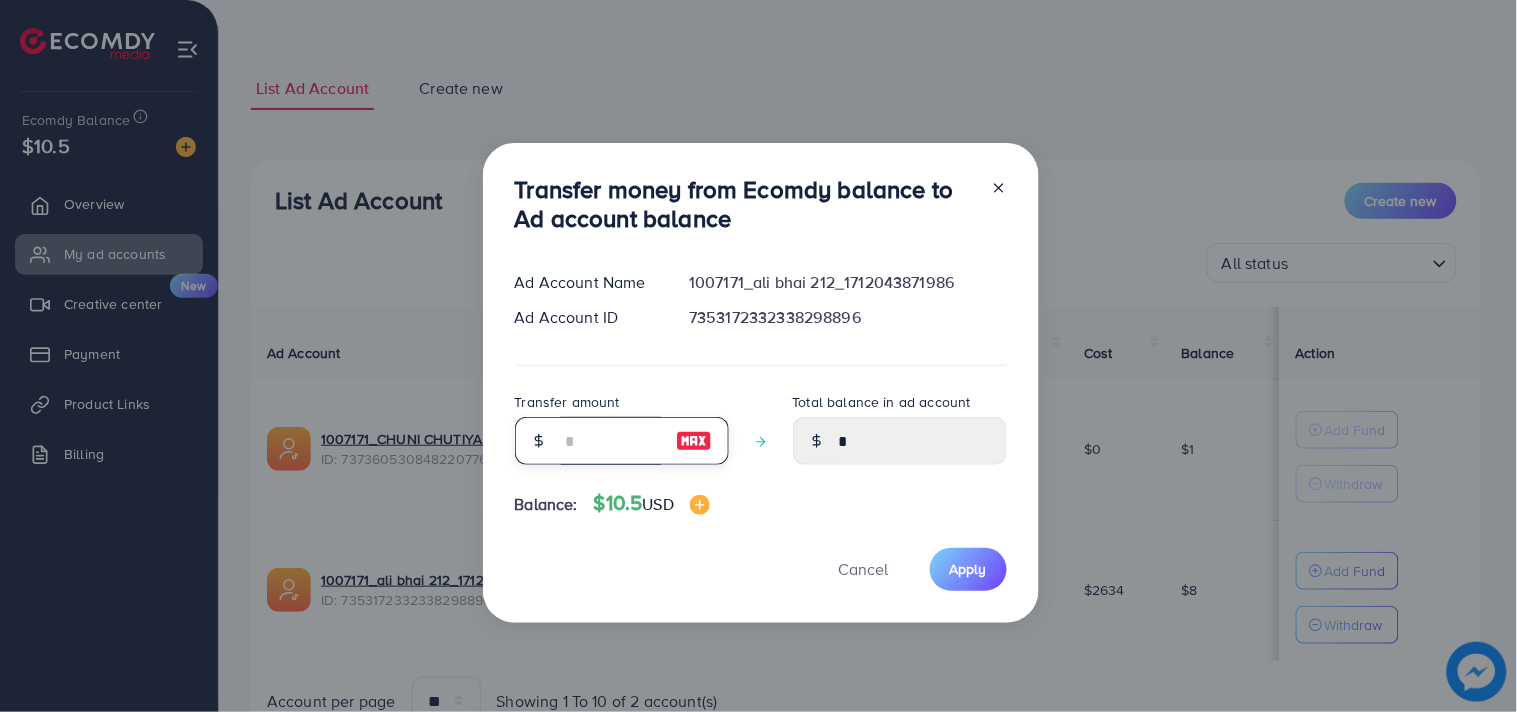 click at bounding box center (611, 441) 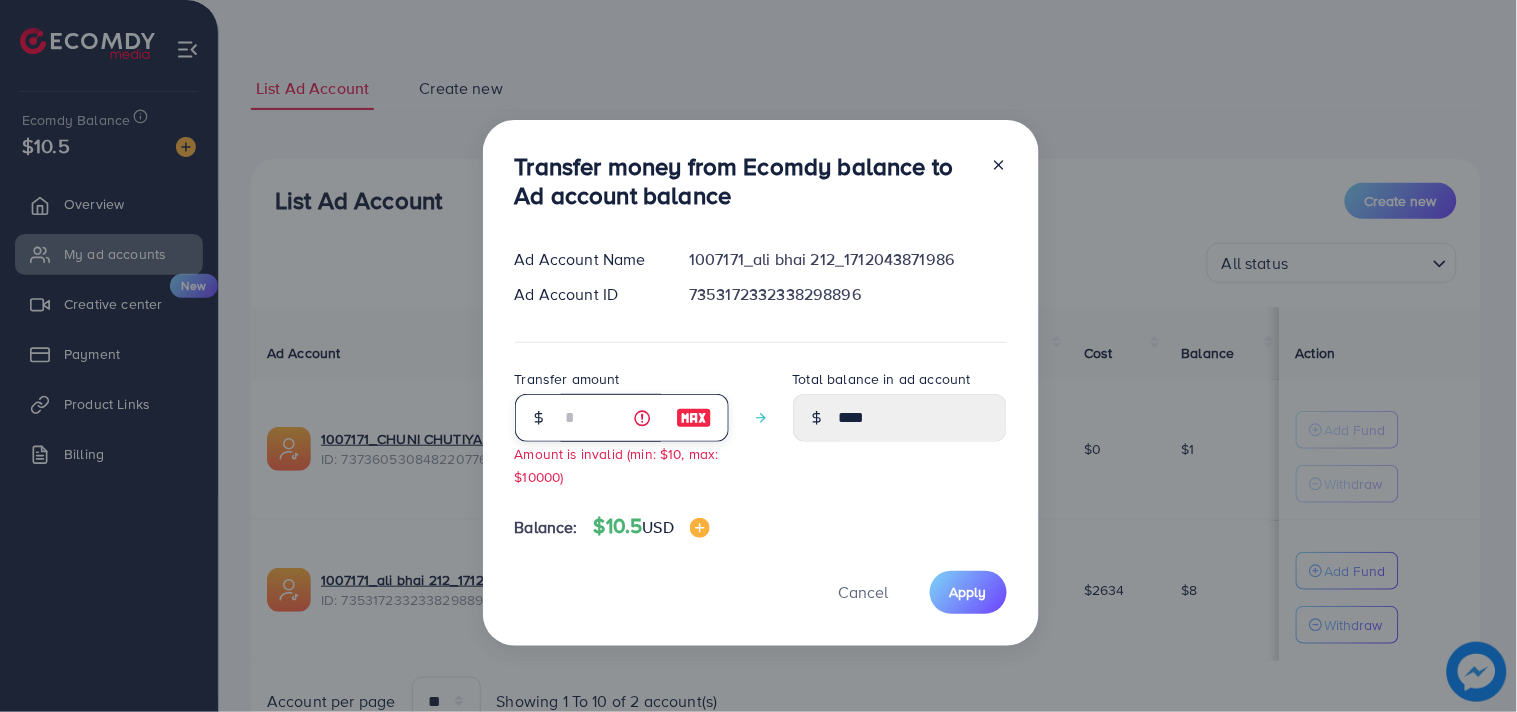 type on "**" 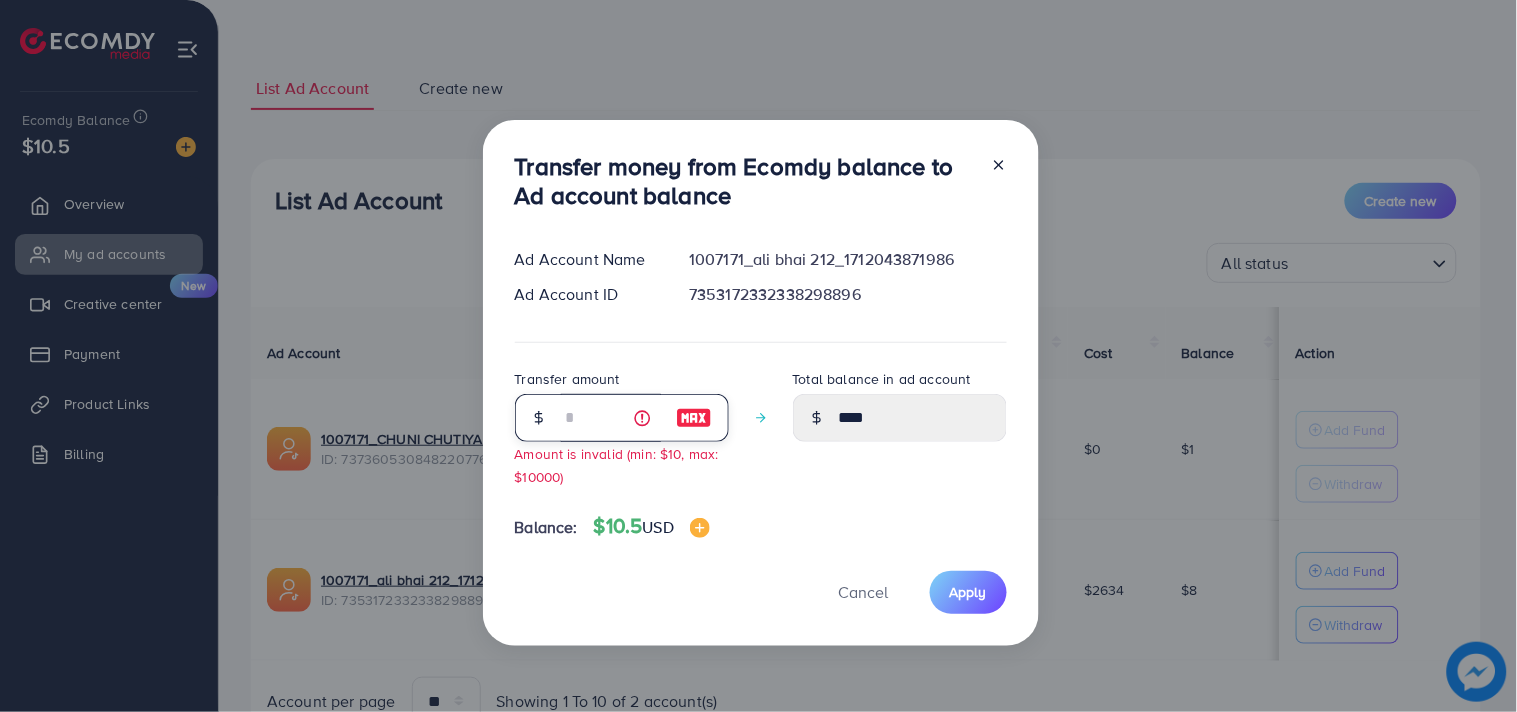 type on "*****" 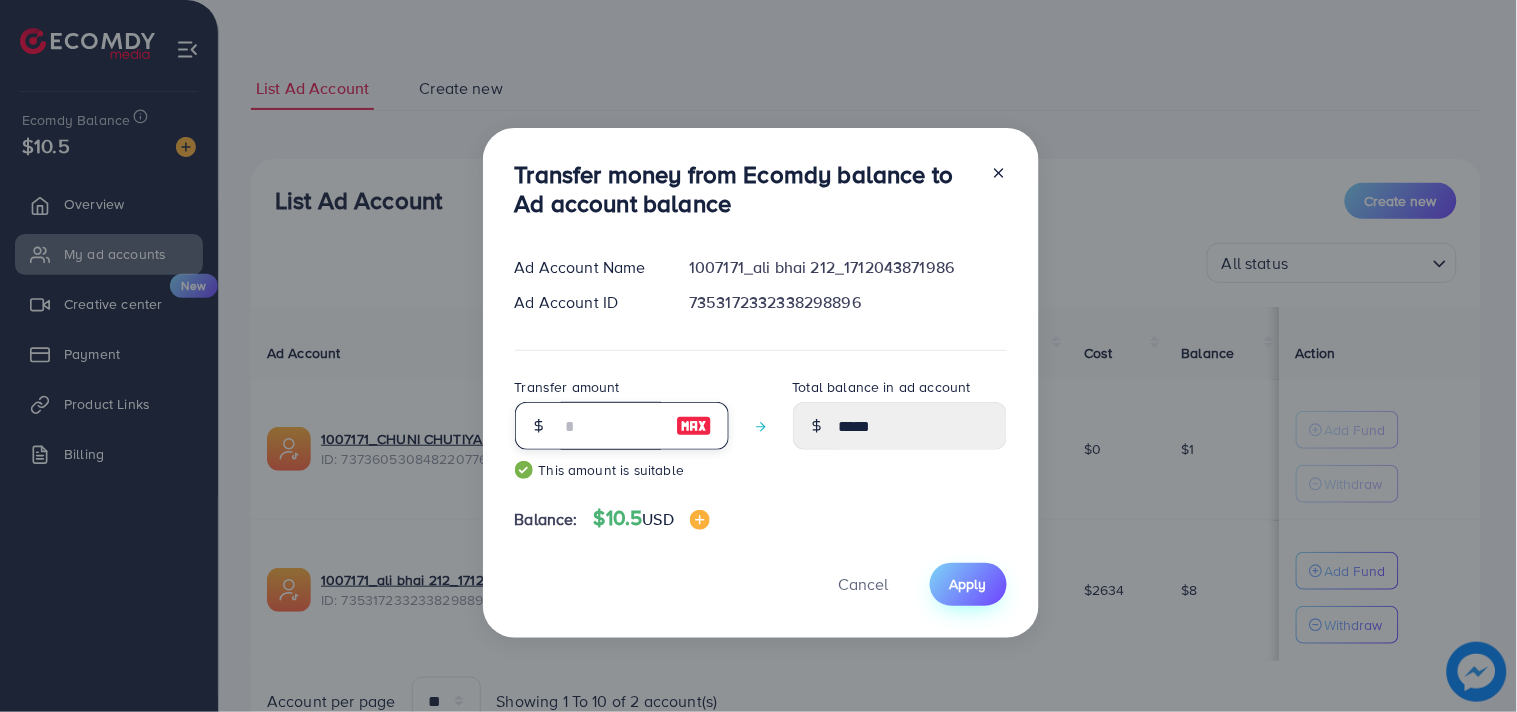 type on "**" 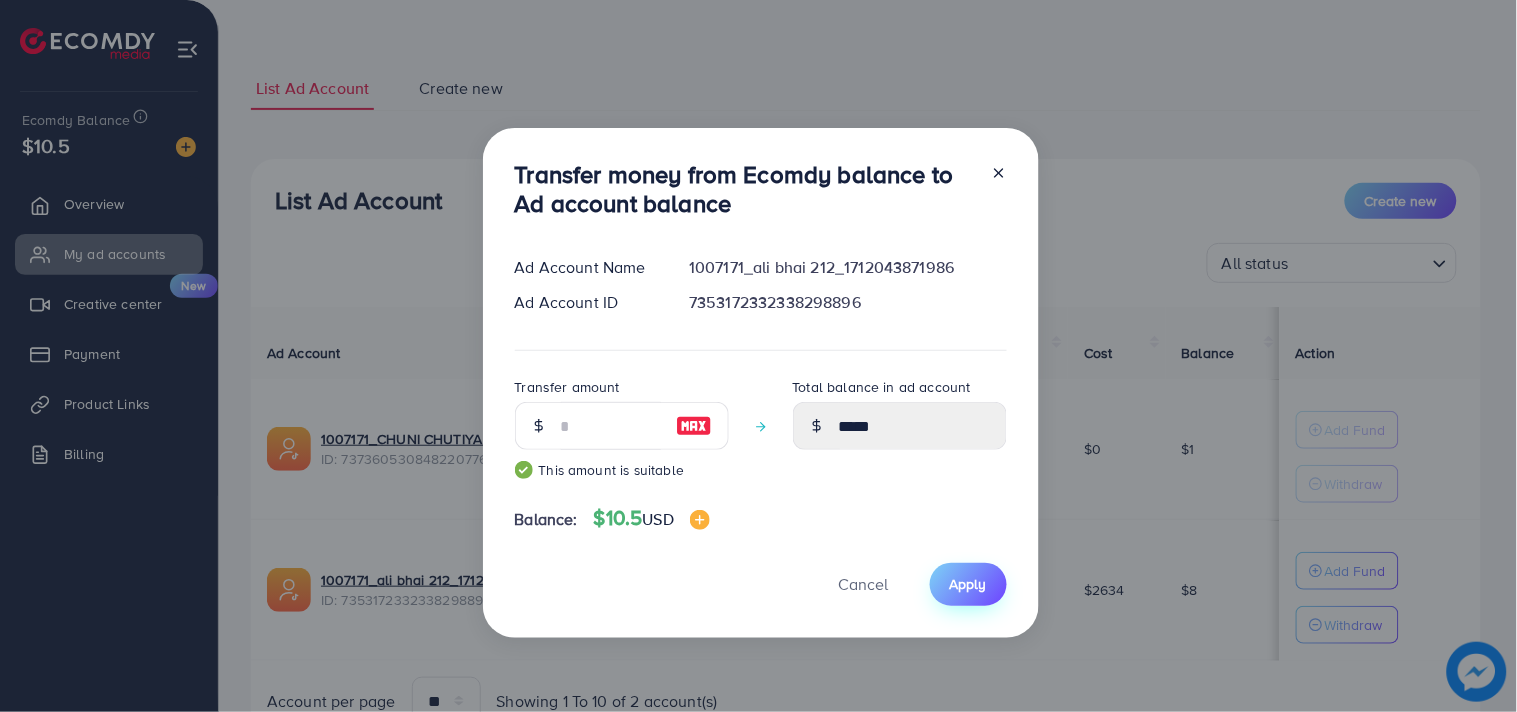 click on "Apply" at bounding box center (968, 584) 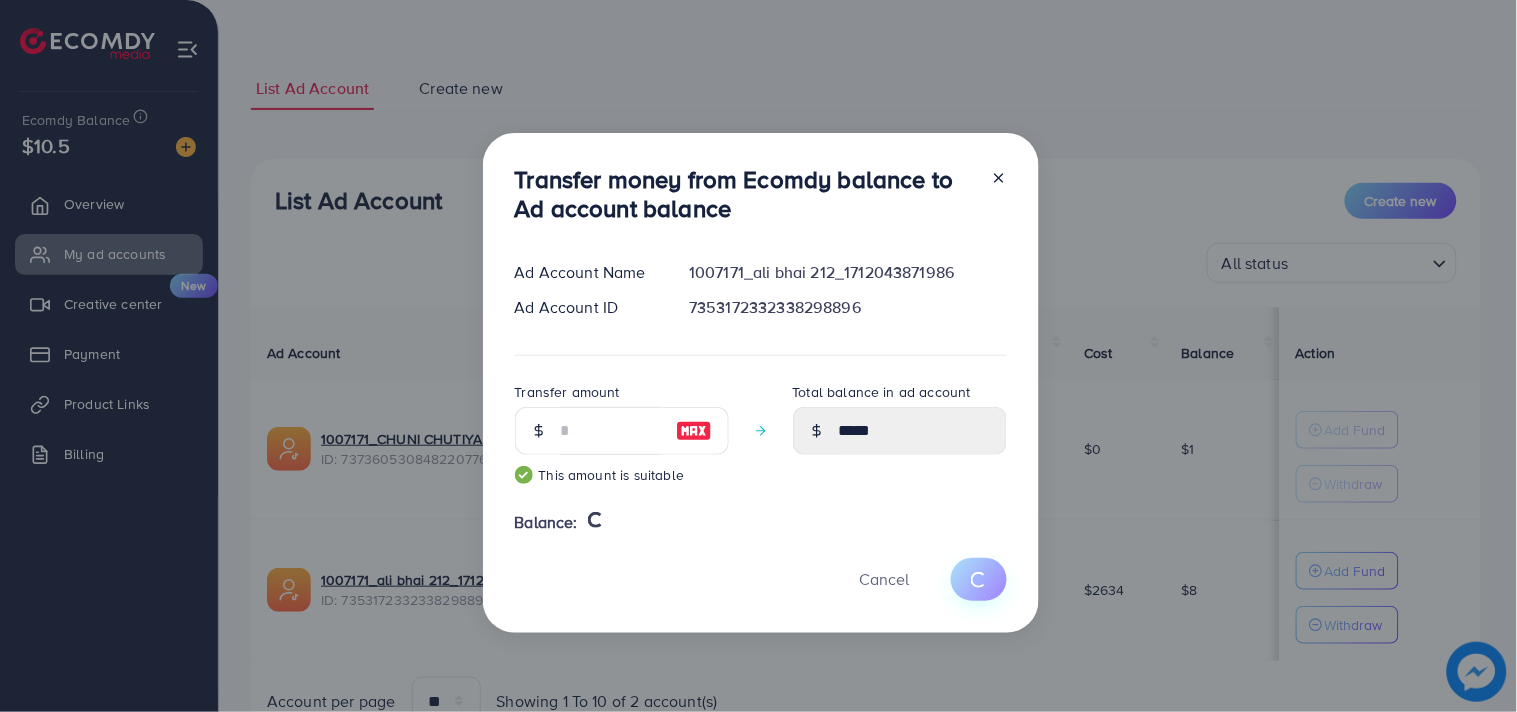 type 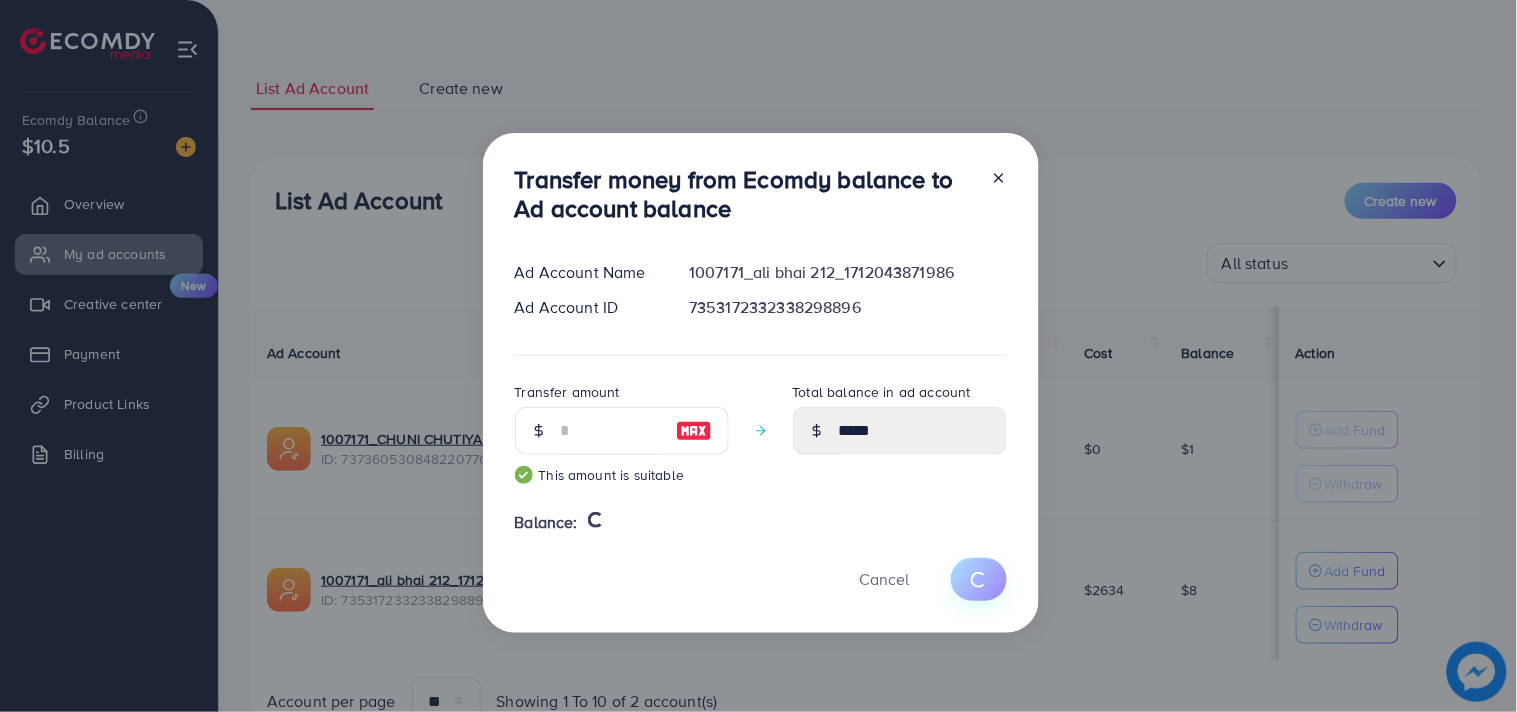 type on "*" 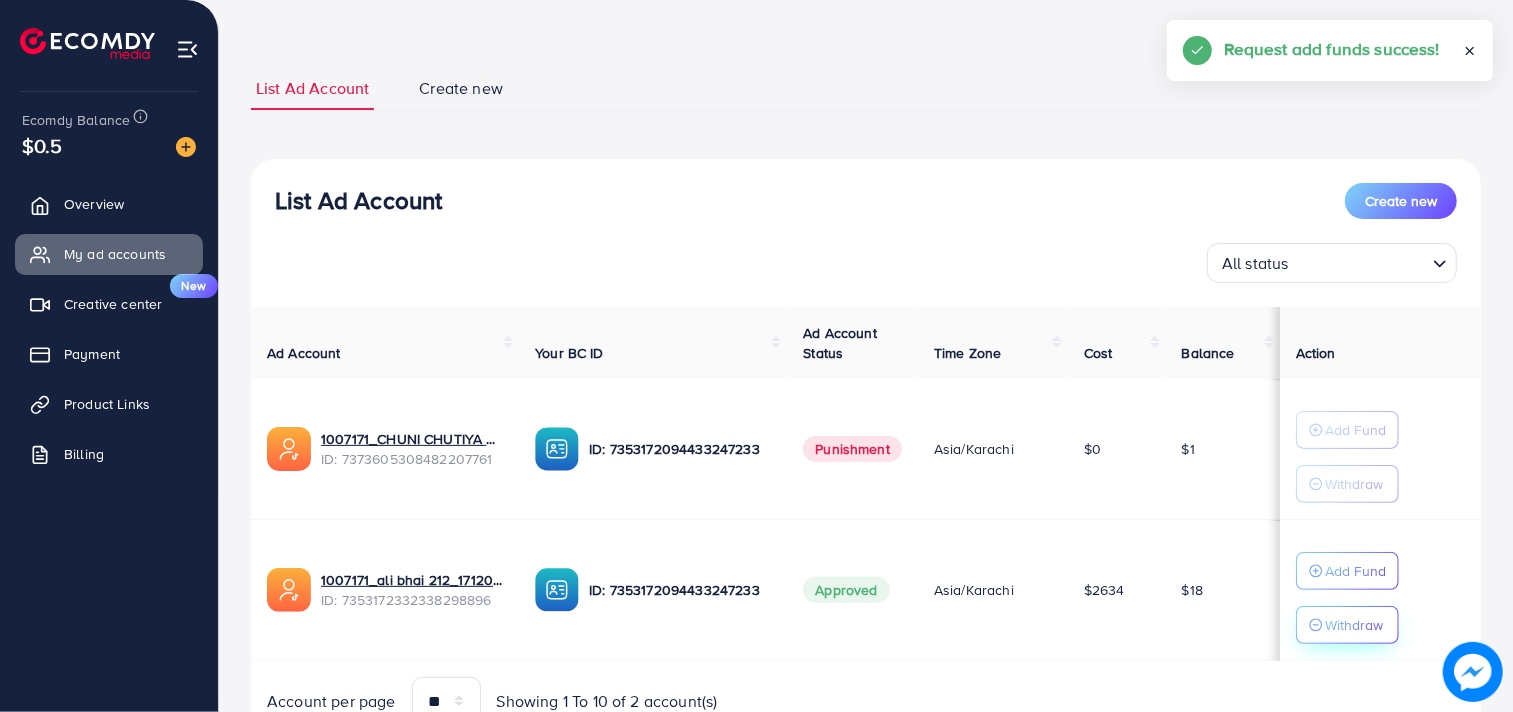 click 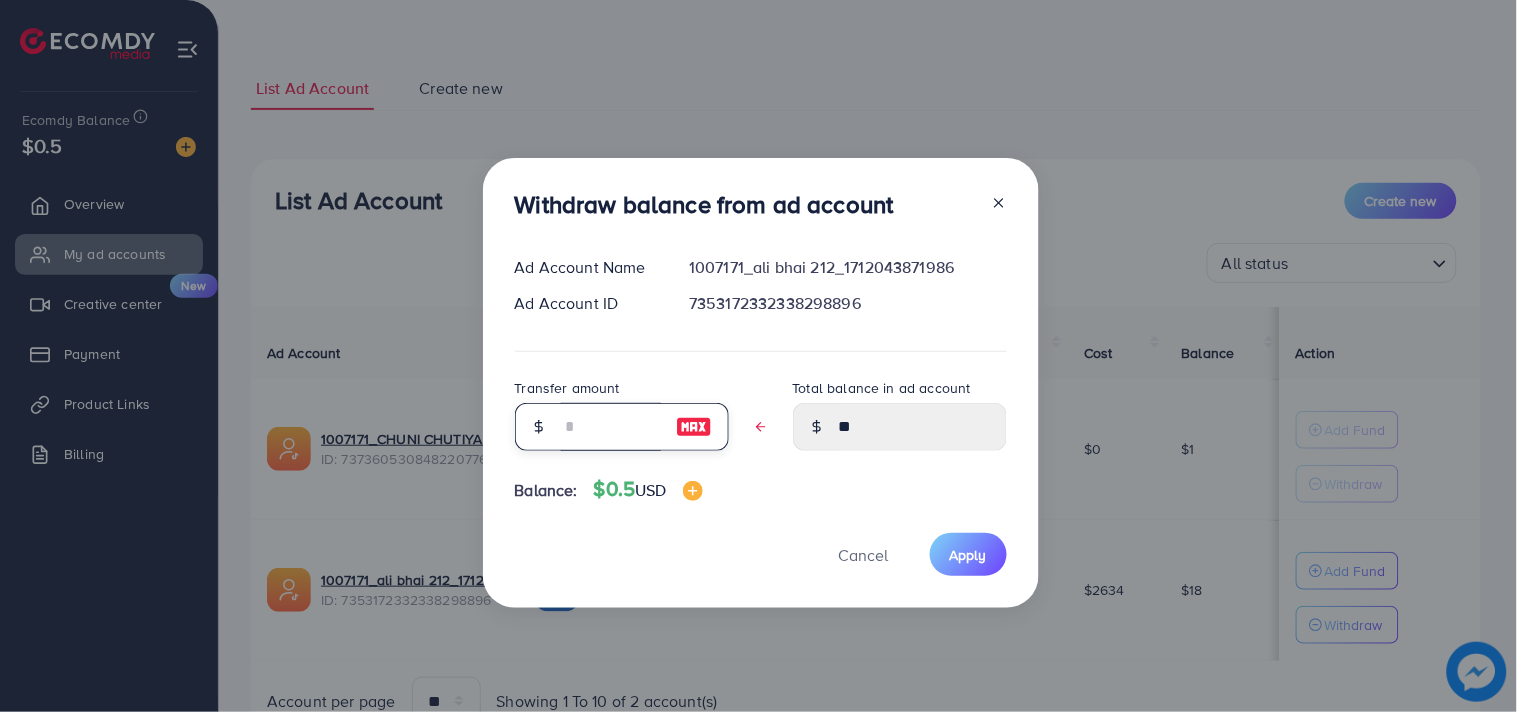 click at bounding box center (611, 427) 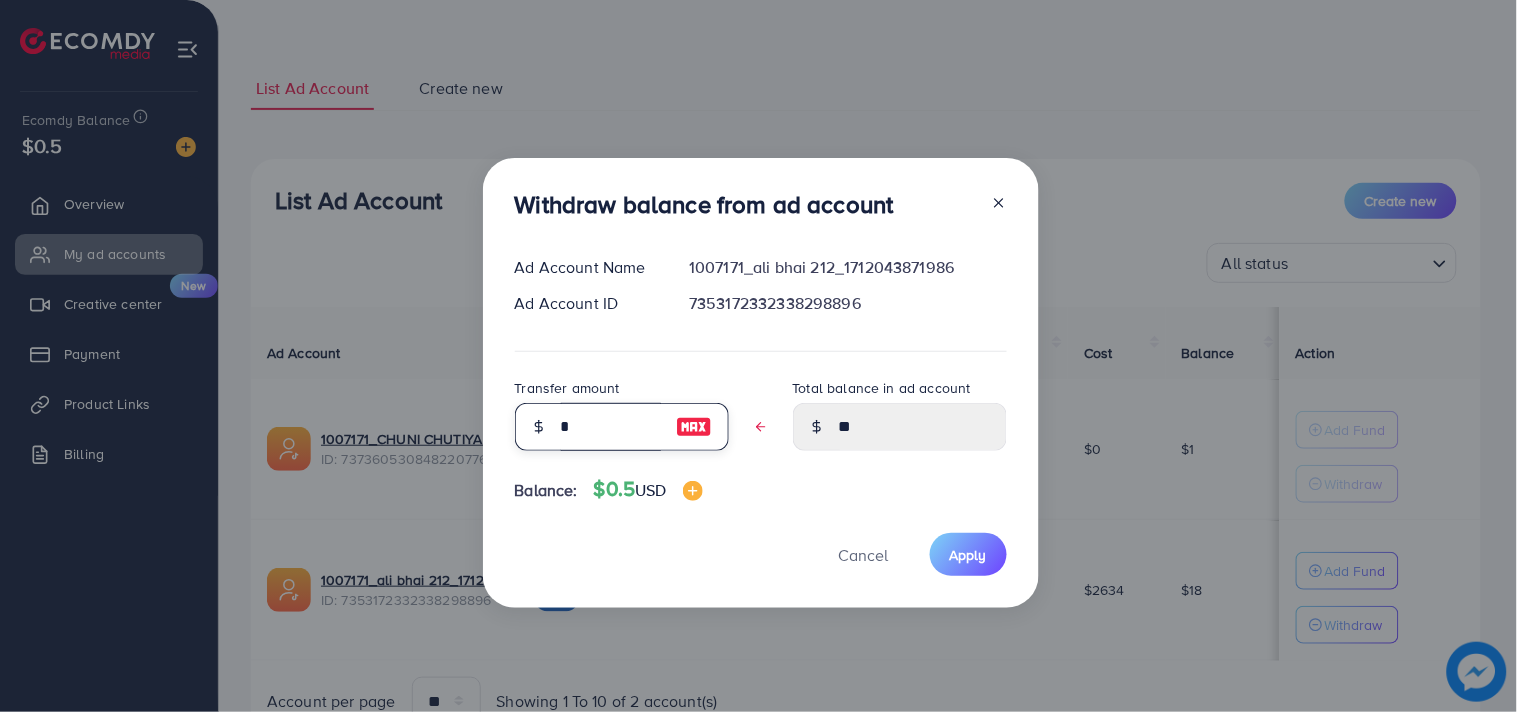 type on "*****" 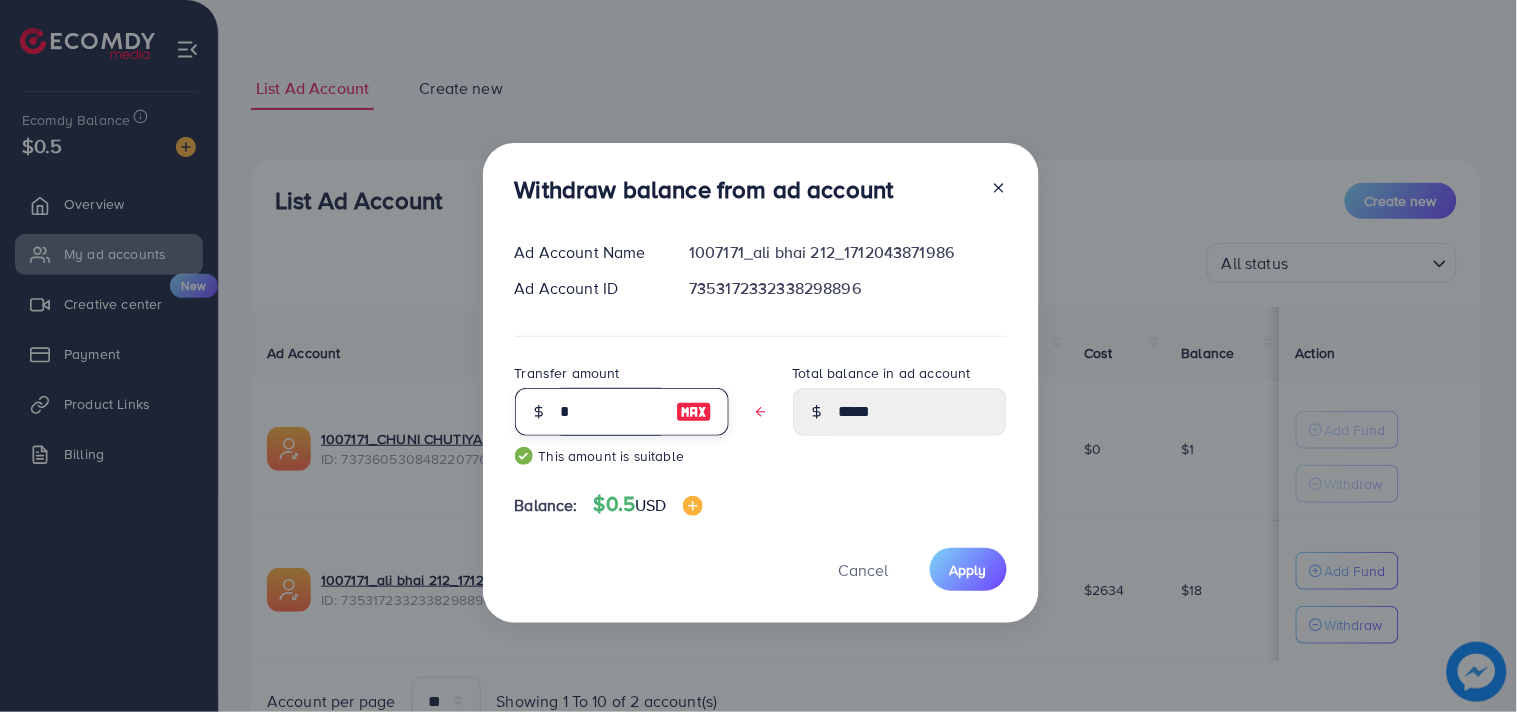 type on "**" 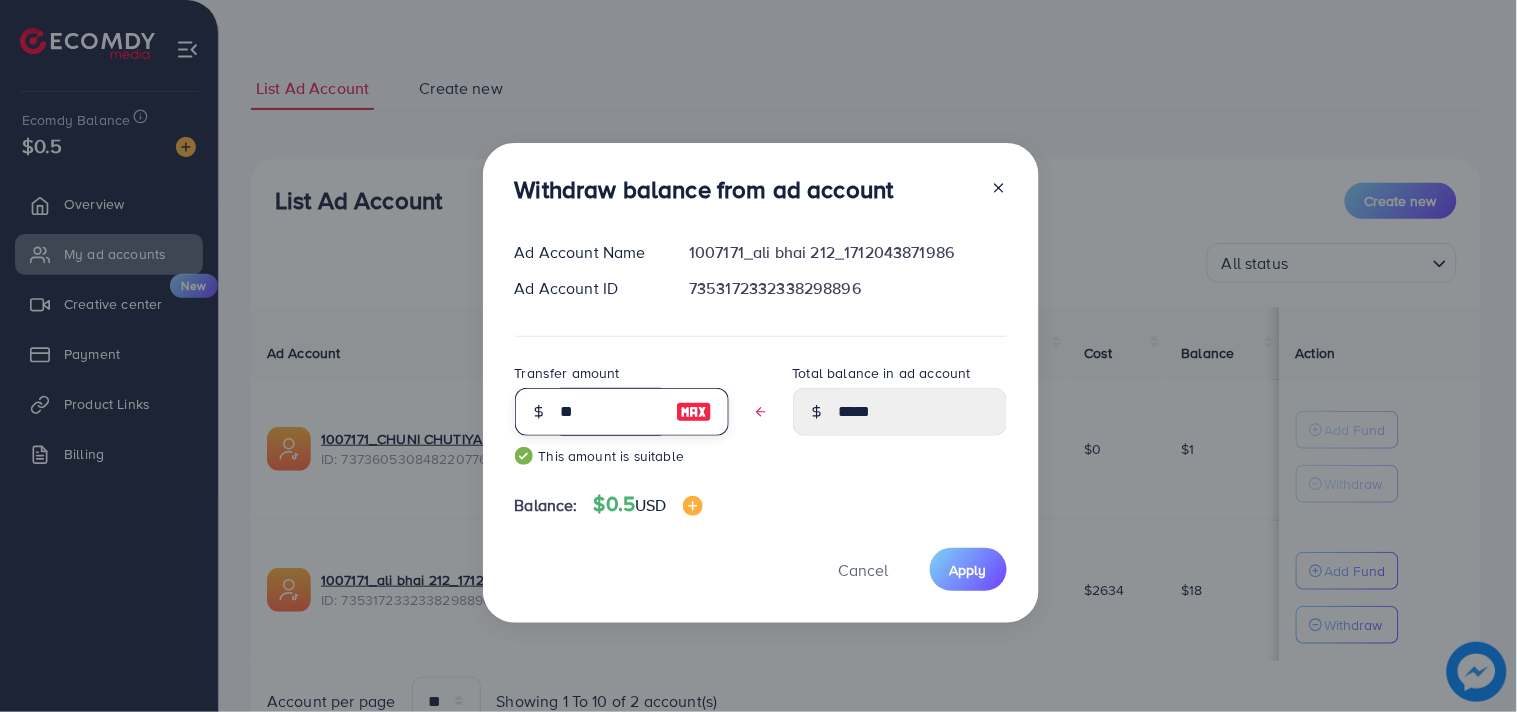type on "****" 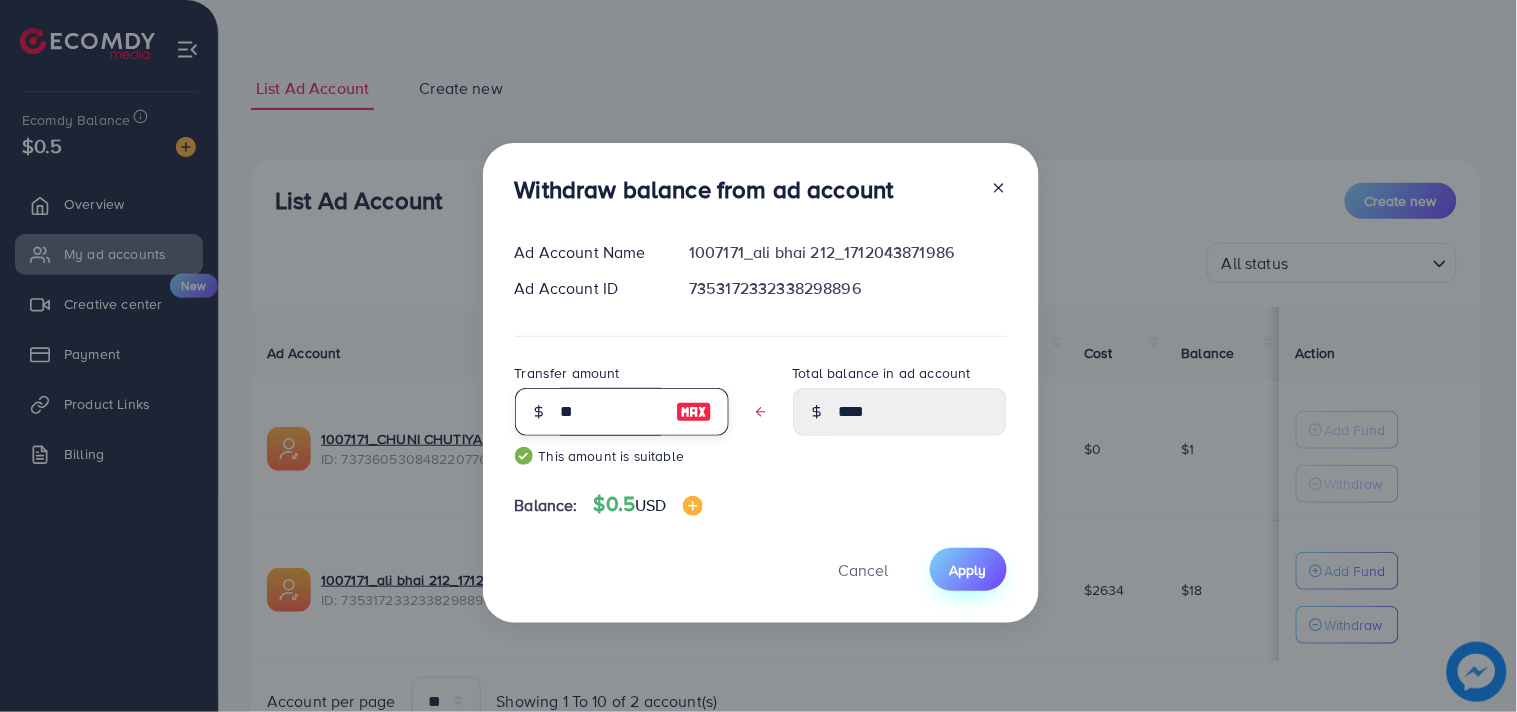 type on "**" 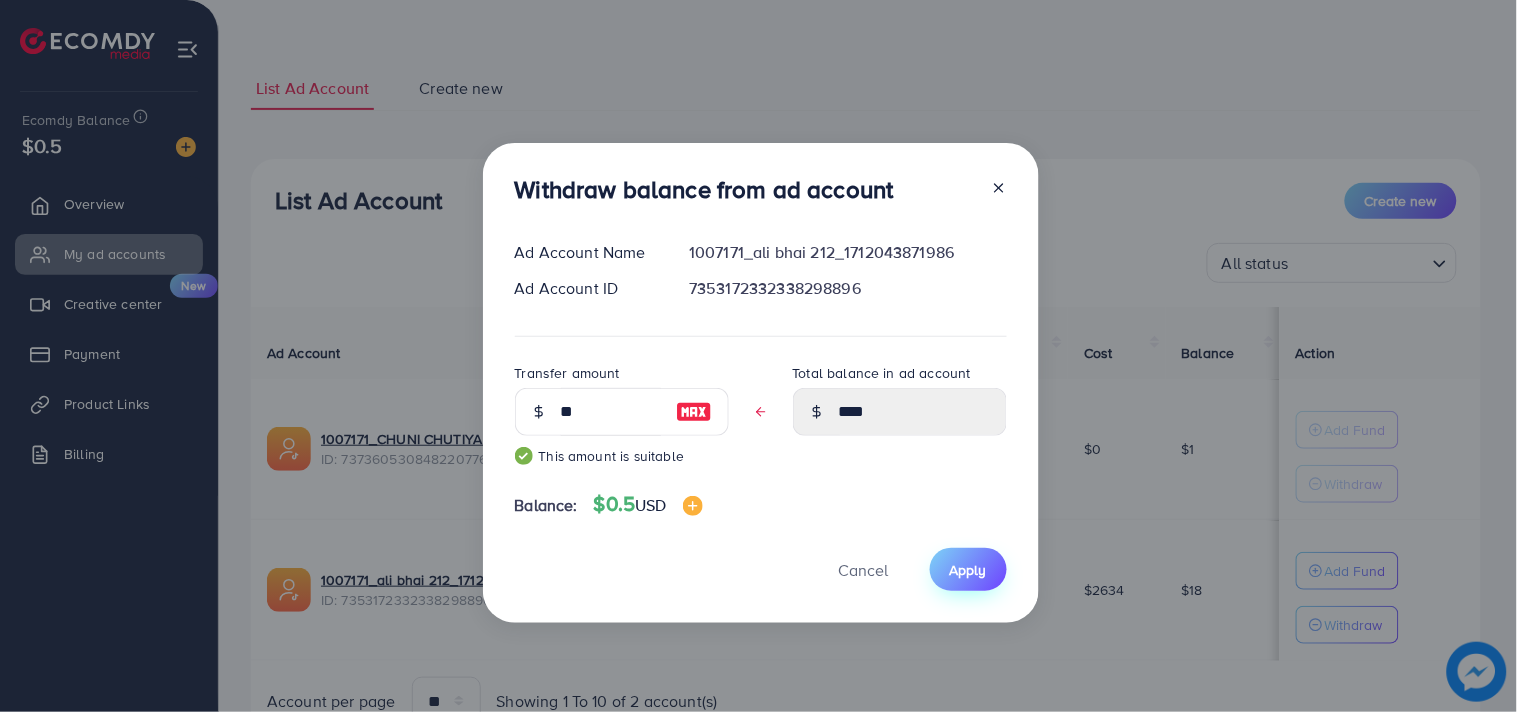 click on "Apply" at bounding box center (968, 569) 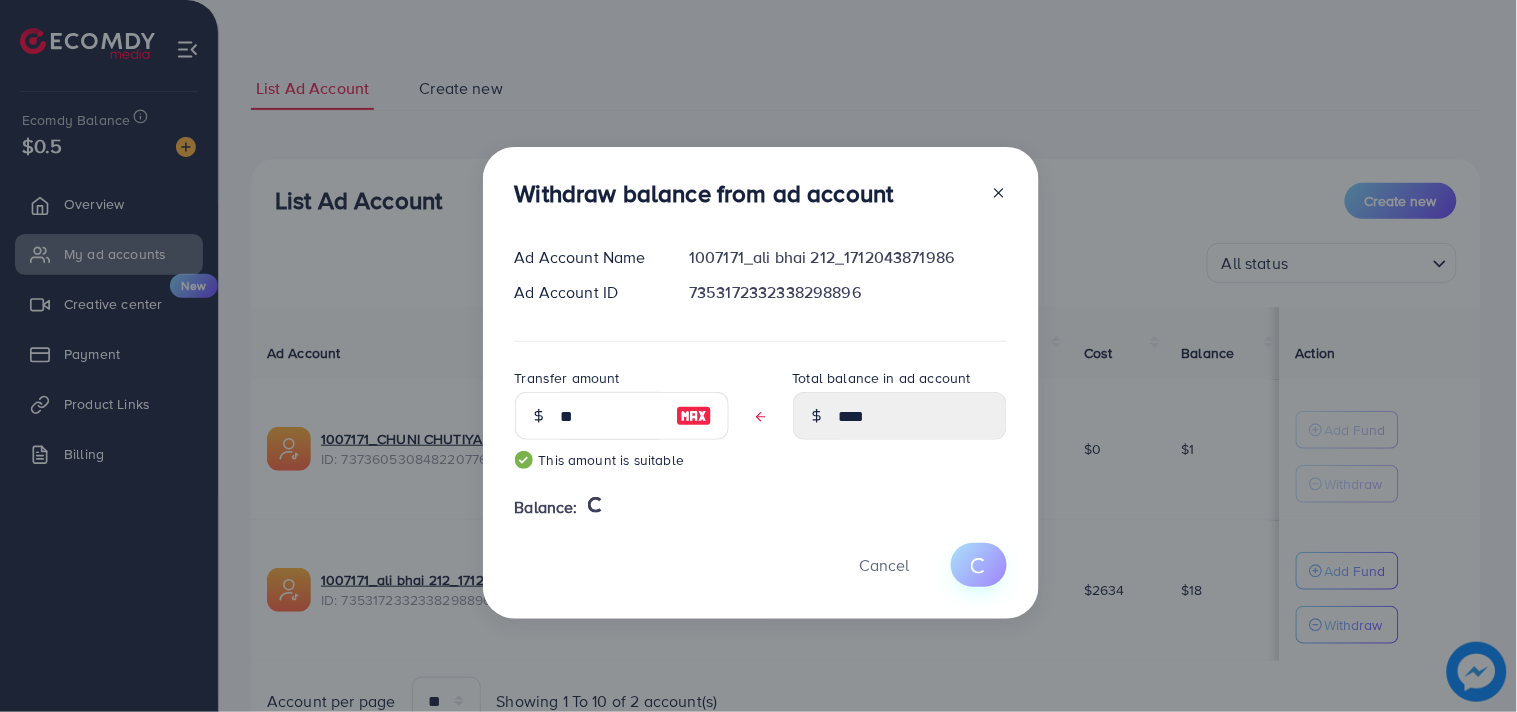 type 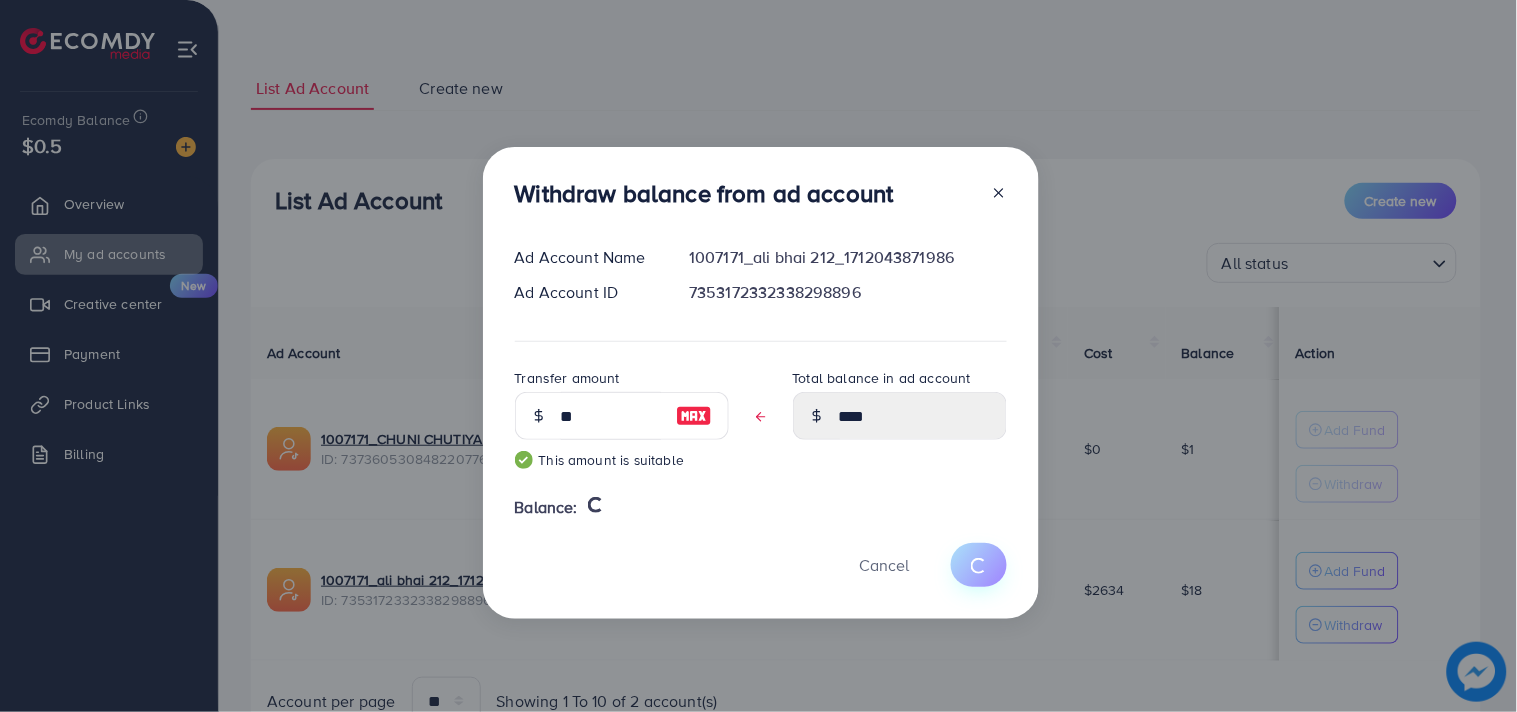 type on "**" 